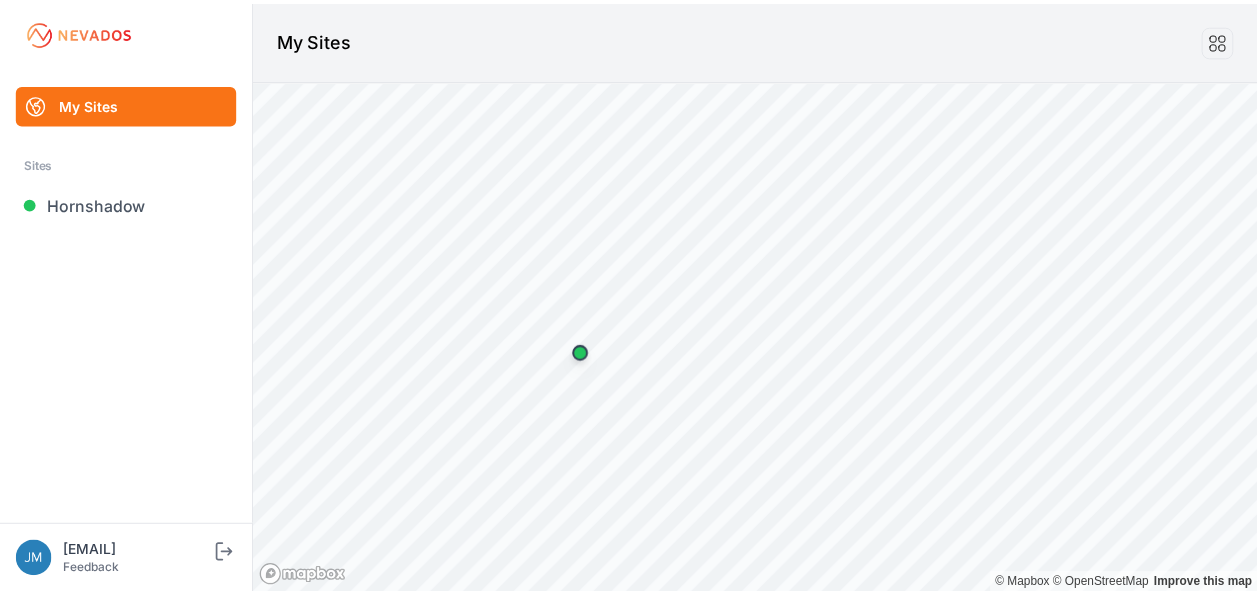 scroll, scrollTop: 0, scrollLeft: 0, axis: both 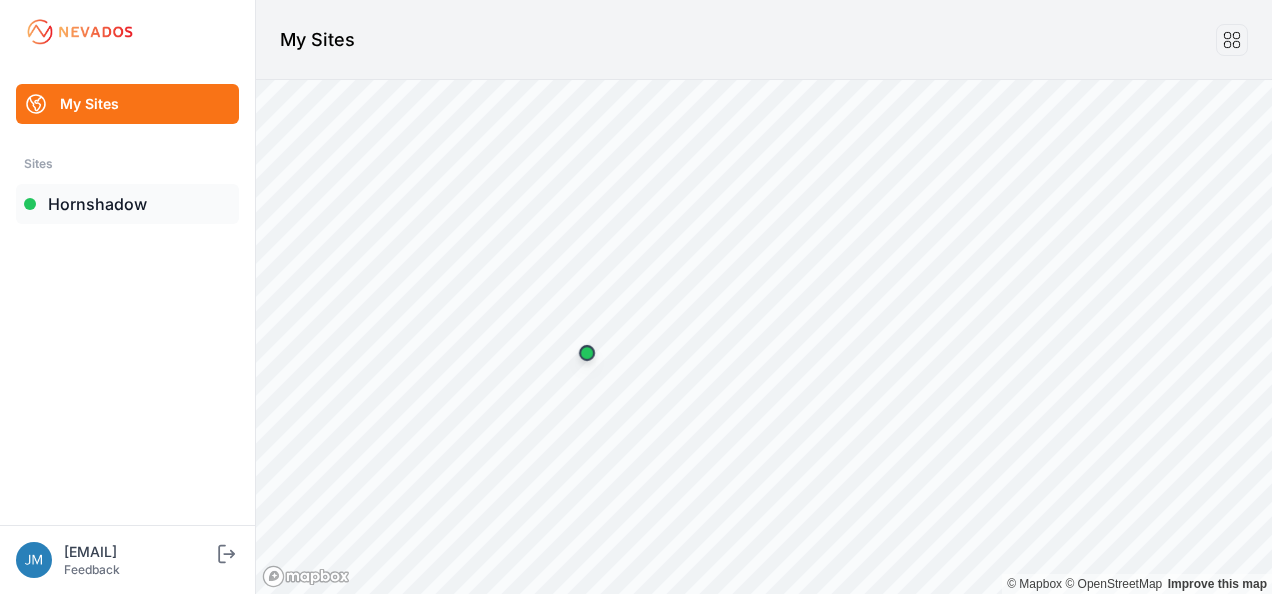 click on "Hornshadow" at bounding box center [127, 204] 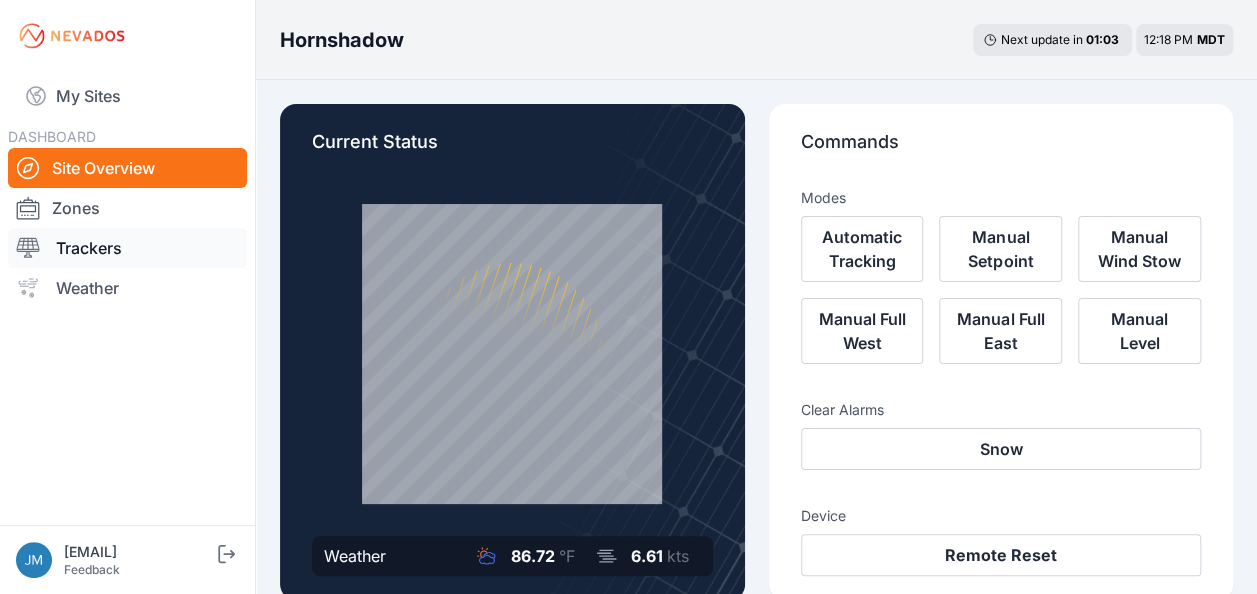 click on "Trackers" at bounding box center (127, 248) 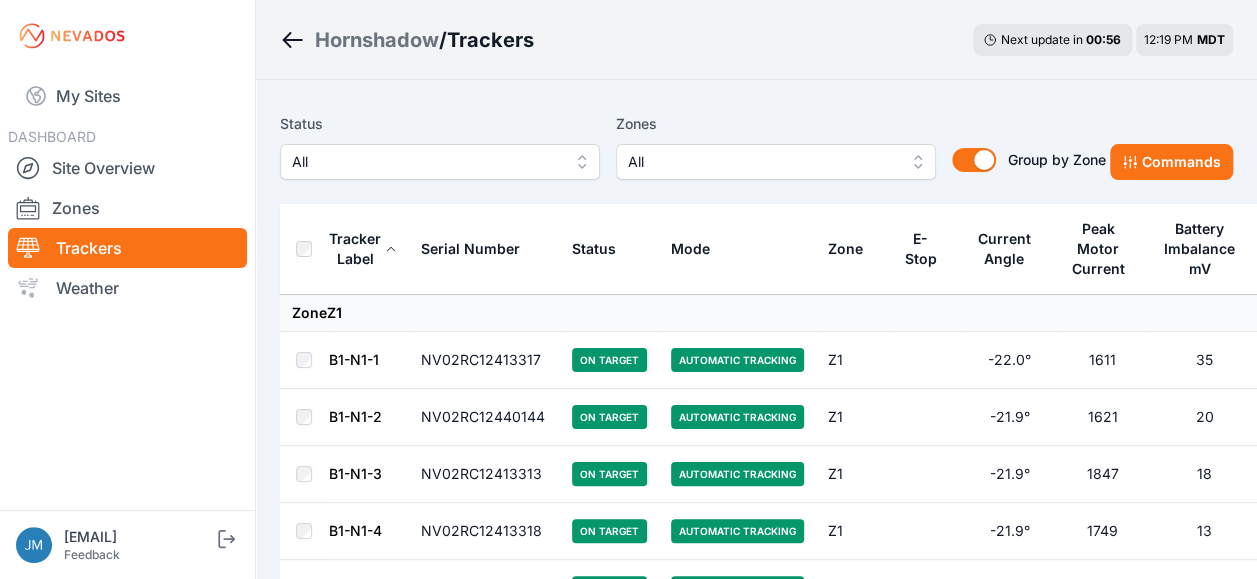 click on "All" at bounding box center [440, 162] 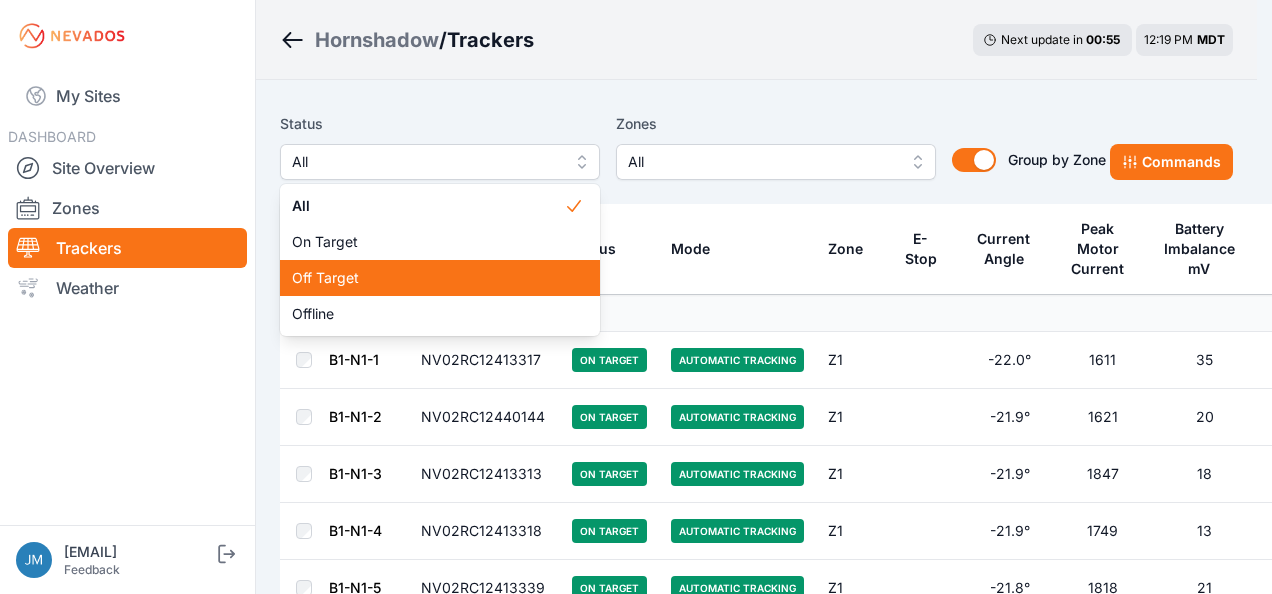 click on "Off Target" at bounding box center [428, 278] 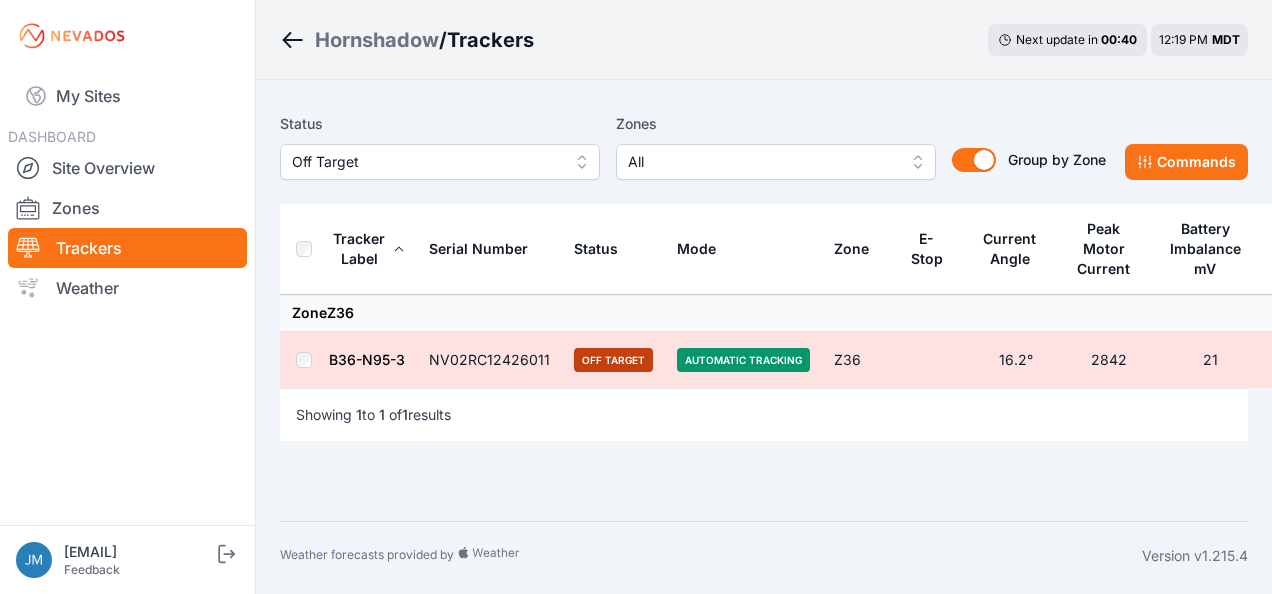 click on "Off Target" at bounding box center [440, 162] 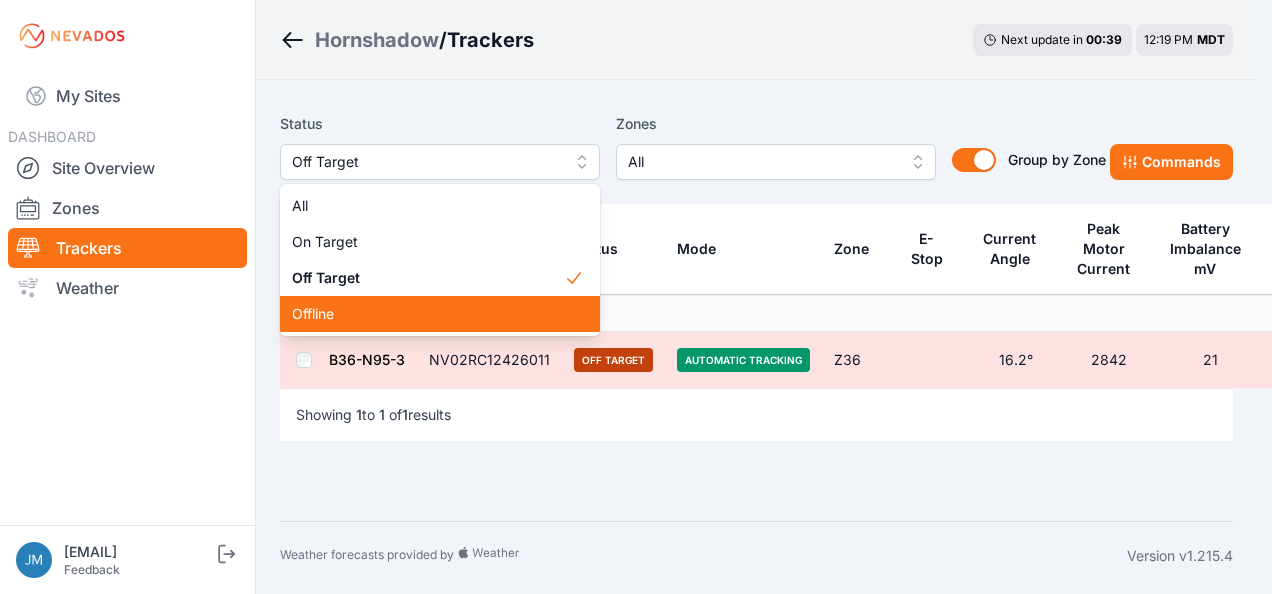 click on "Offline" at bounding box center (428, 314) 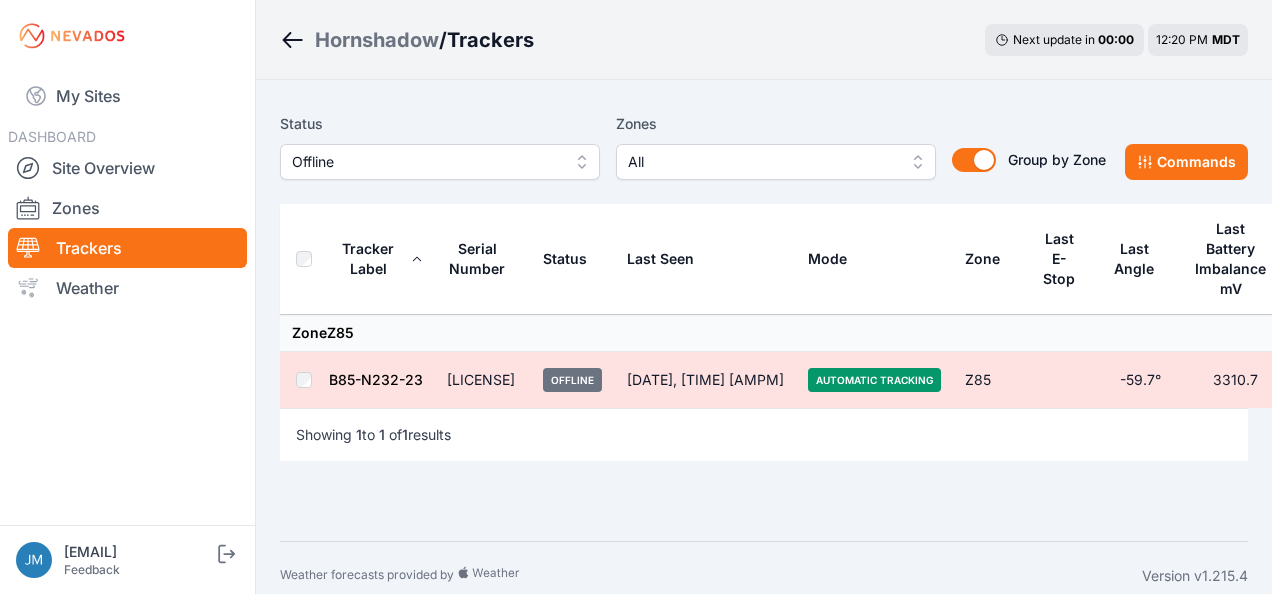 click on "Offline" at bounding box center [440, 162] 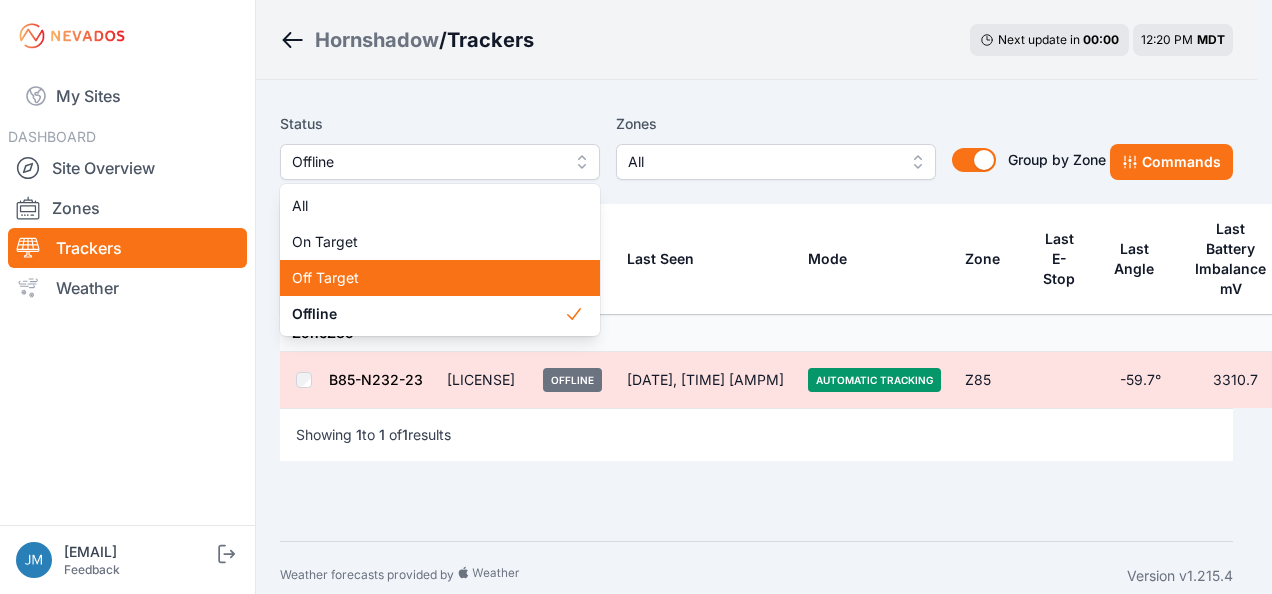 click on "Off Target" at bounding box center [428, 278] 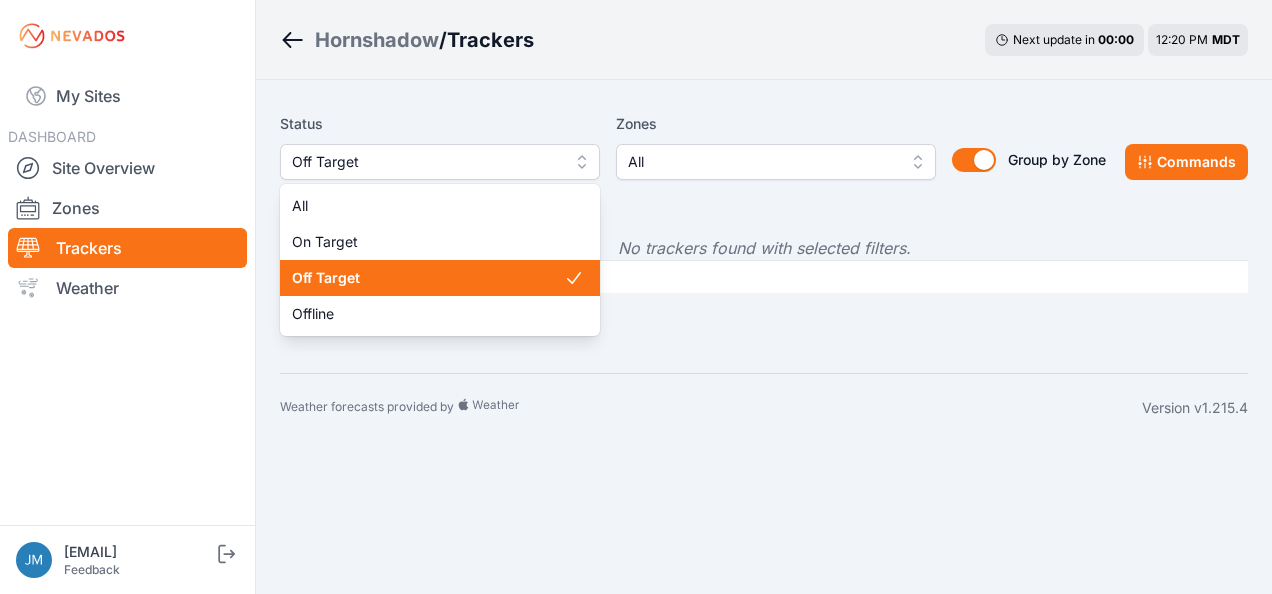 click on "Off Target" at bounding box center [440, 162] 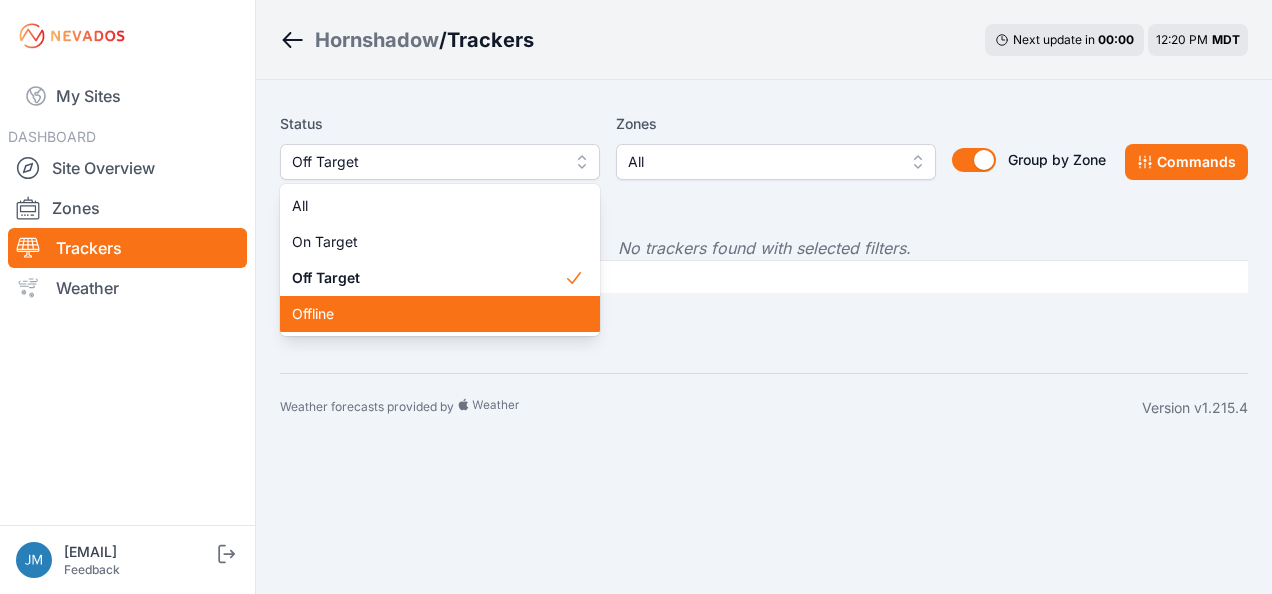click on "Offline" at bounding box center (428, 314) 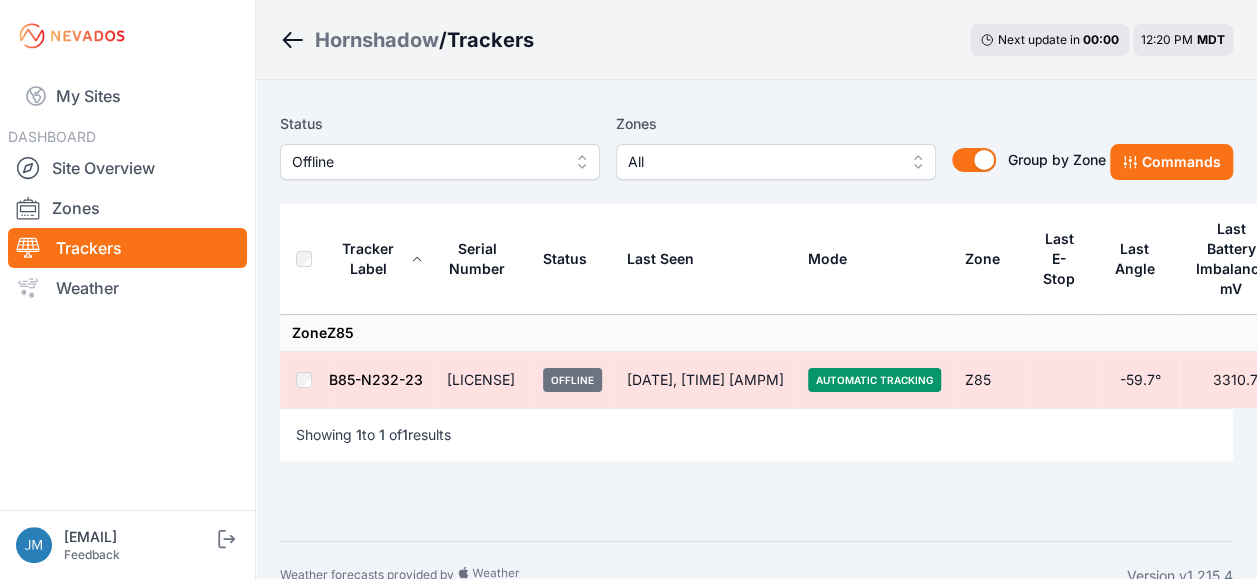 click on "[SERIAL]" at bounding box center [376, 379] 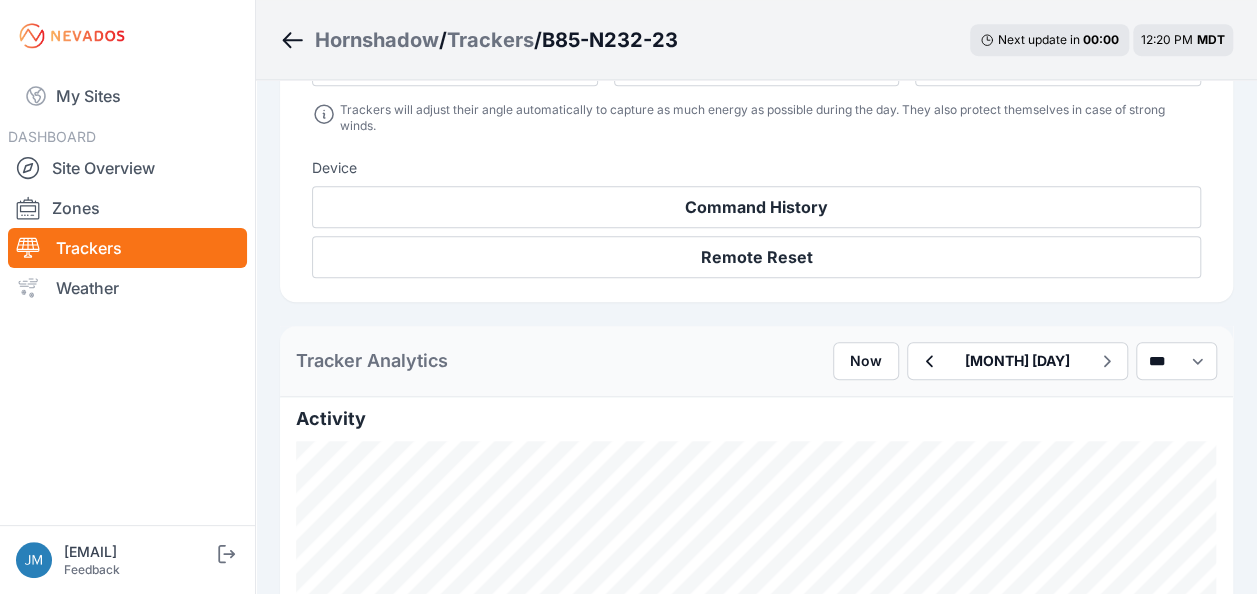 scroll, scrollTop: 200, scrollLeft: 0, axis: vertical 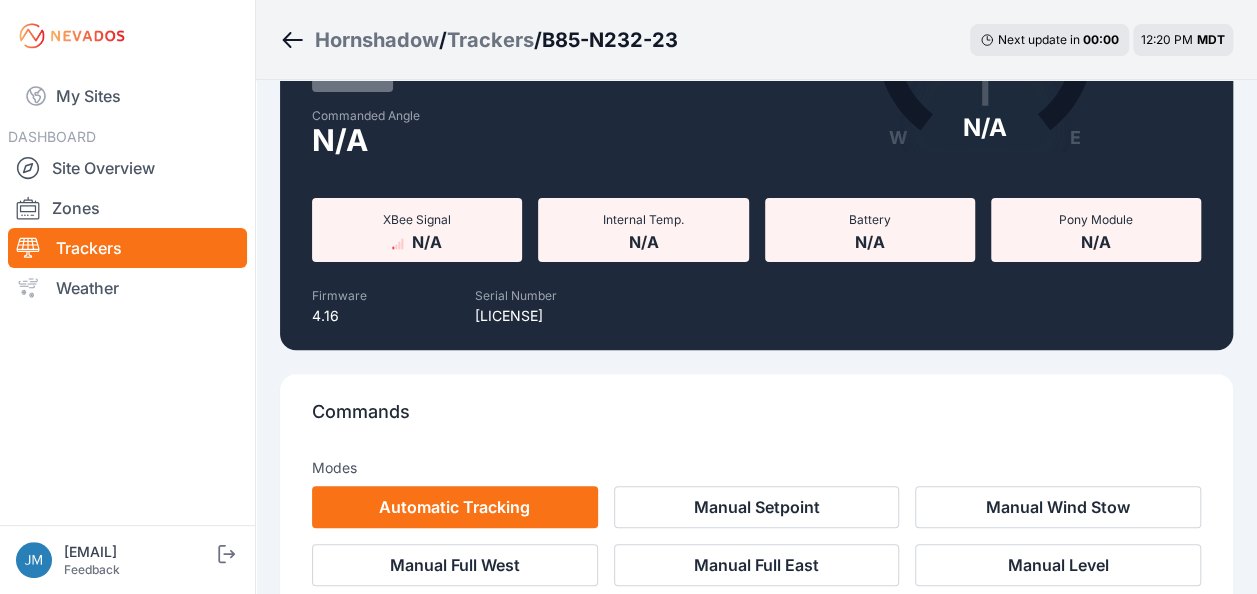 click 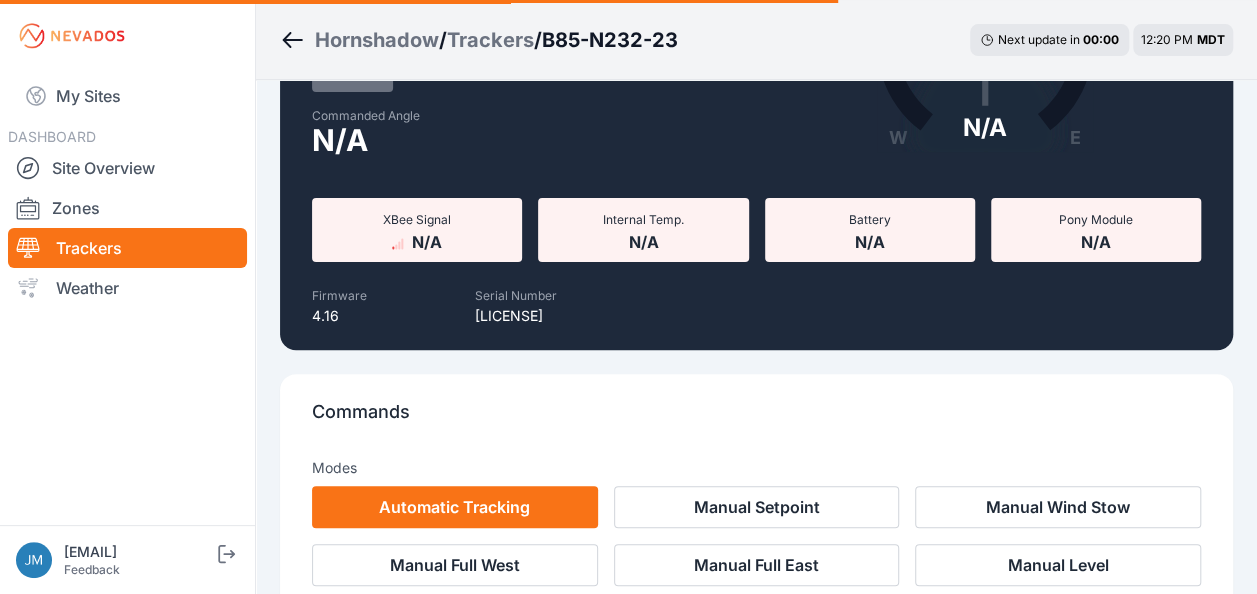 scroll, scrollTop: 0, scrollLeft: 0, axis: both 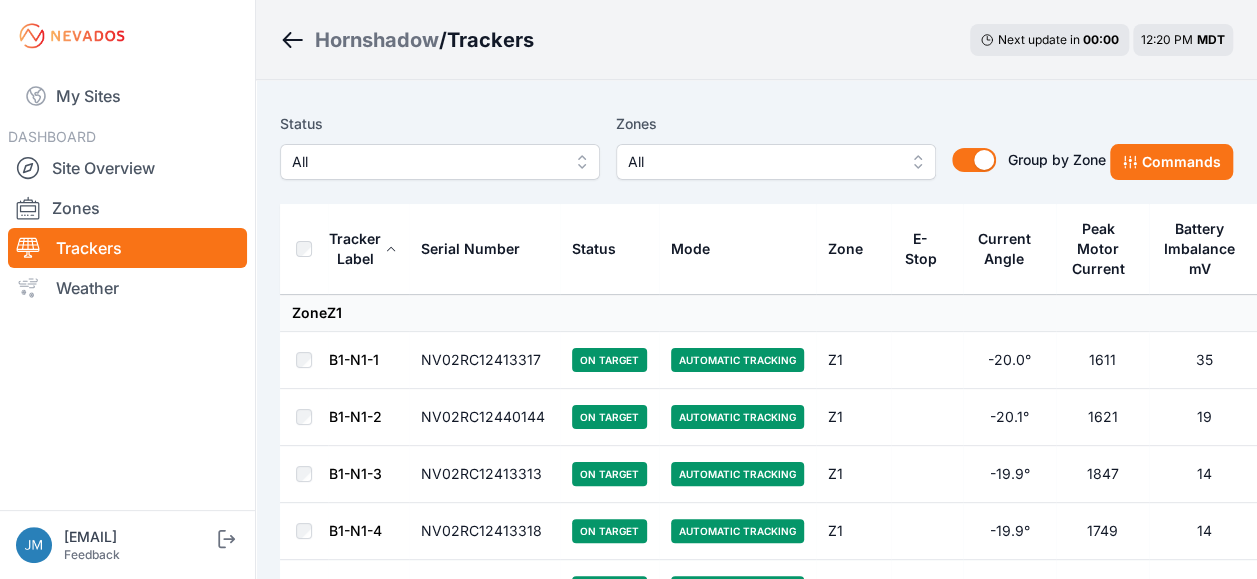 click on "All" at bounding box center (440, 162) 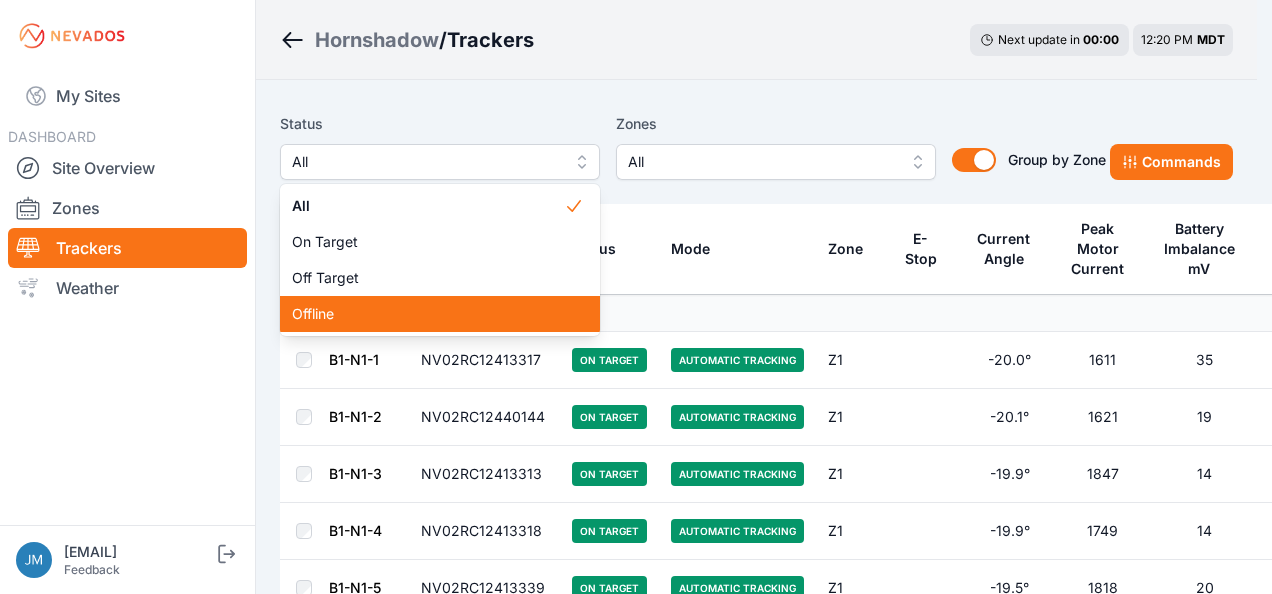 click on "Offline" at bounding box center [428, 314] 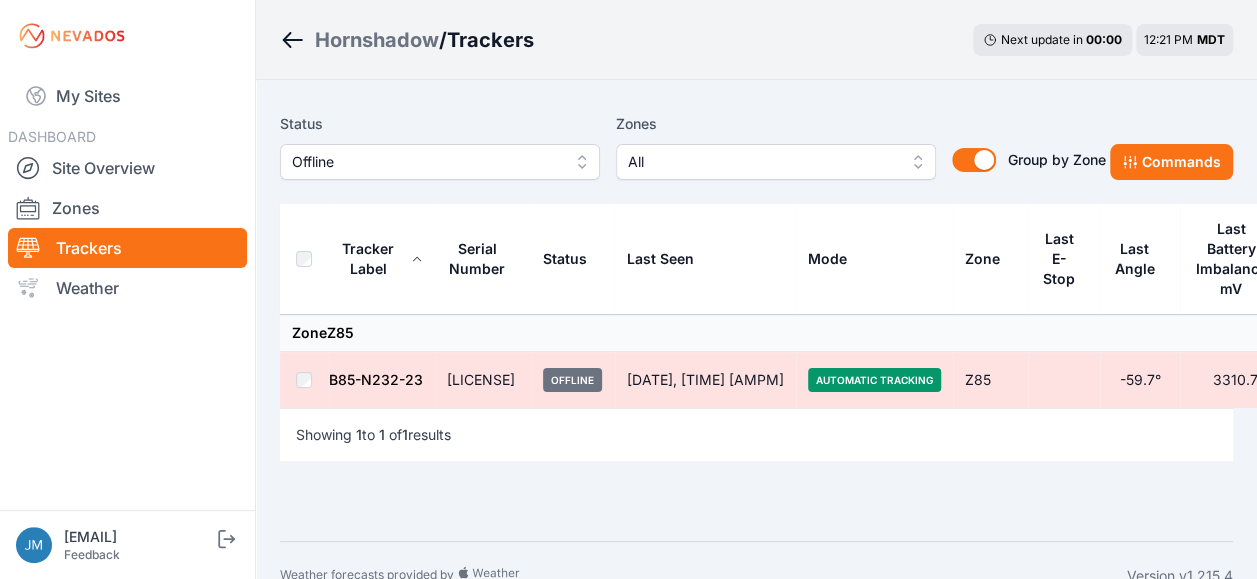 click on "[SERIAL]" at bounding box center (376, 379) 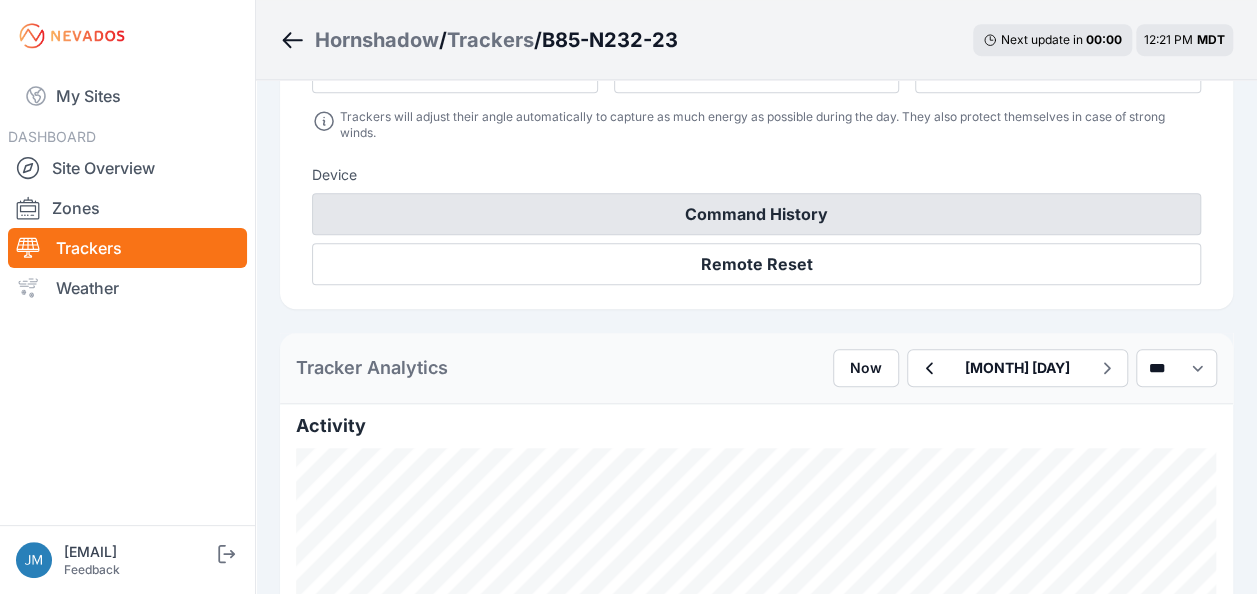 scroll, scrollTop: 700, scrollLeft: 0, axis: vertical 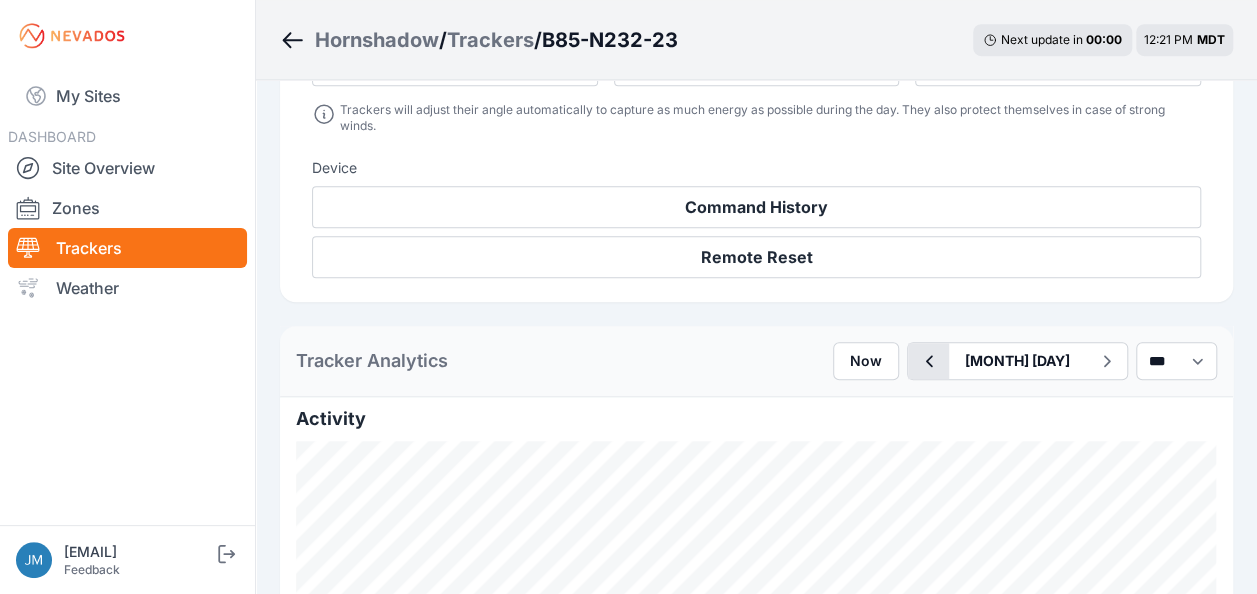 click 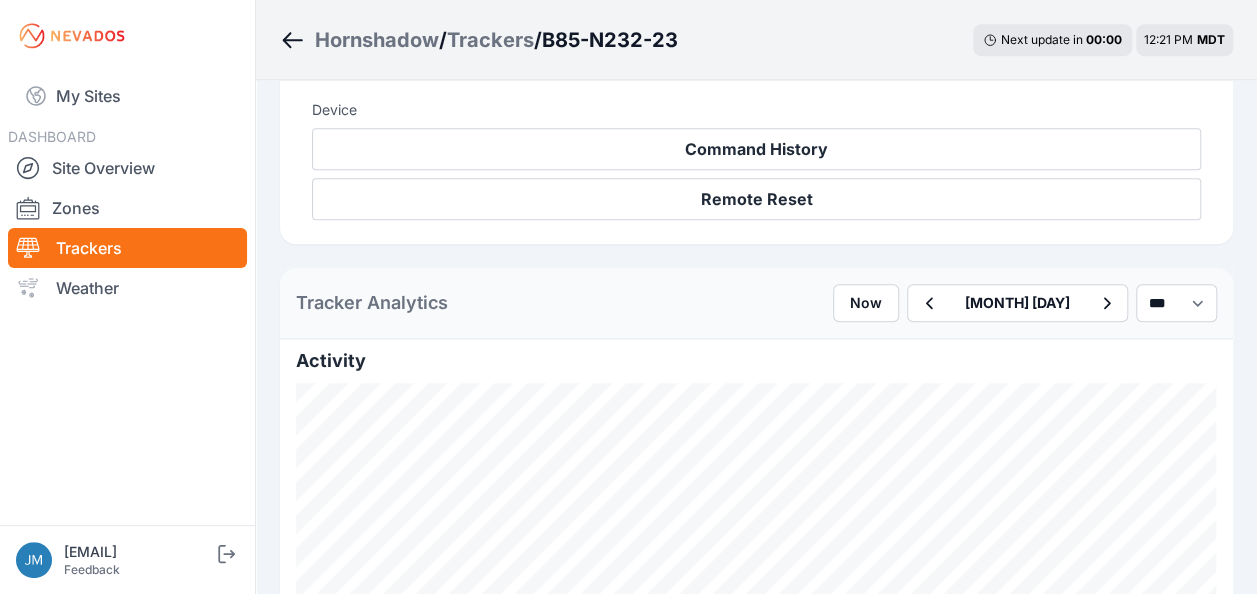scroll, scrollTop: 800, scrollLeft: 0, axis: vertical 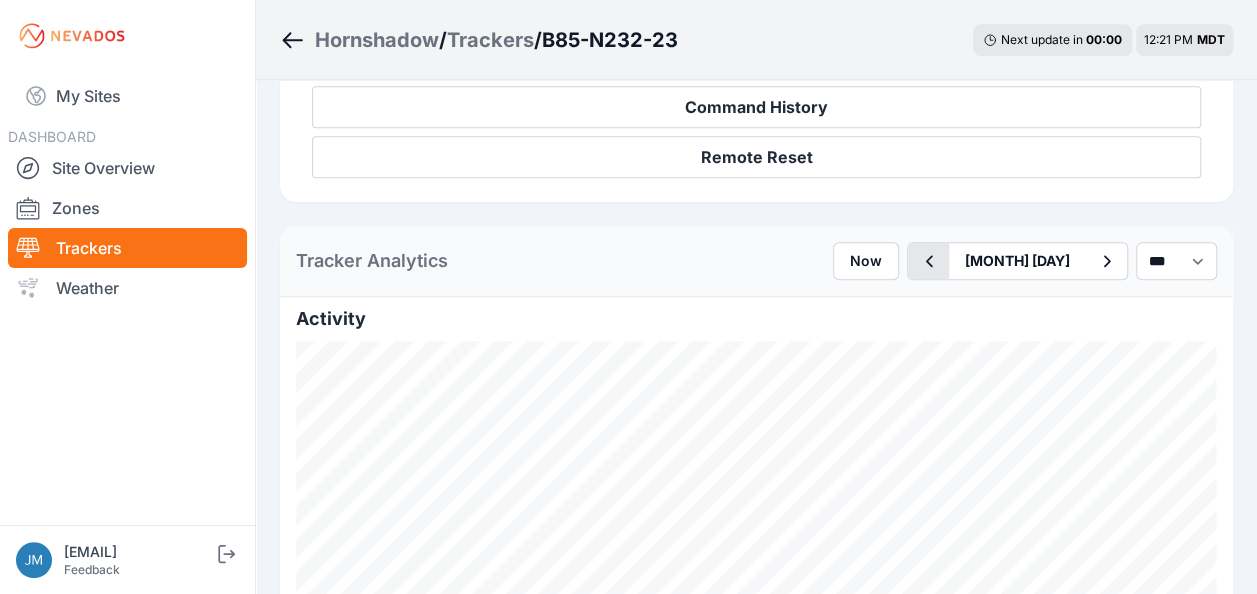 click 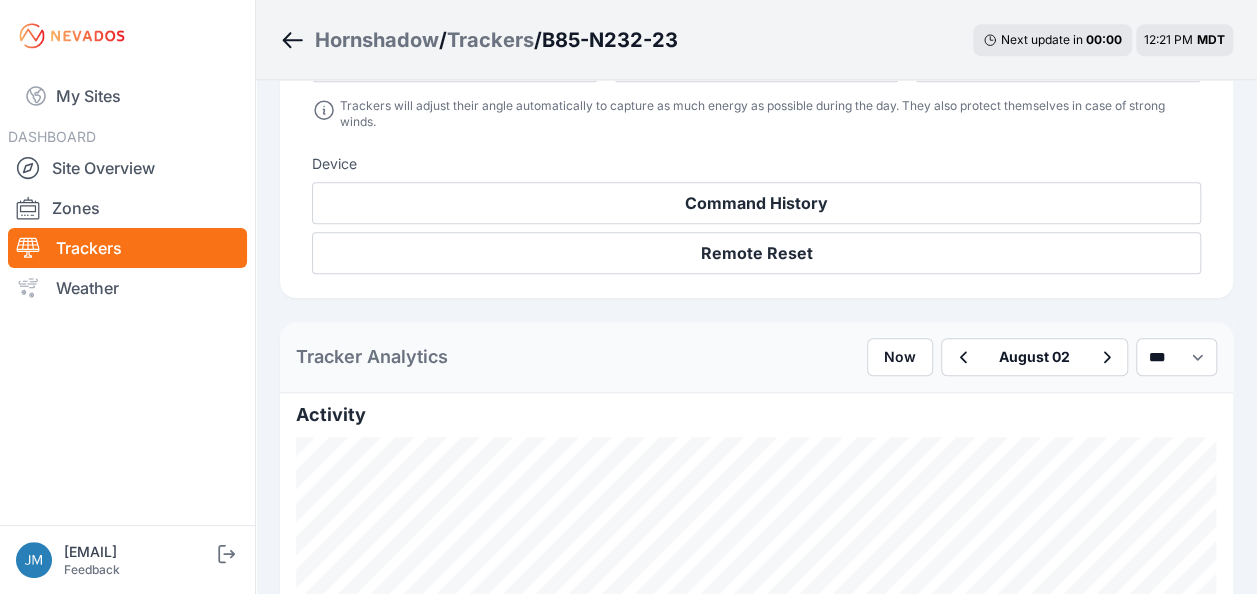 scroll, scrollTop: 700, scrollLeft: 0, axis: vertical 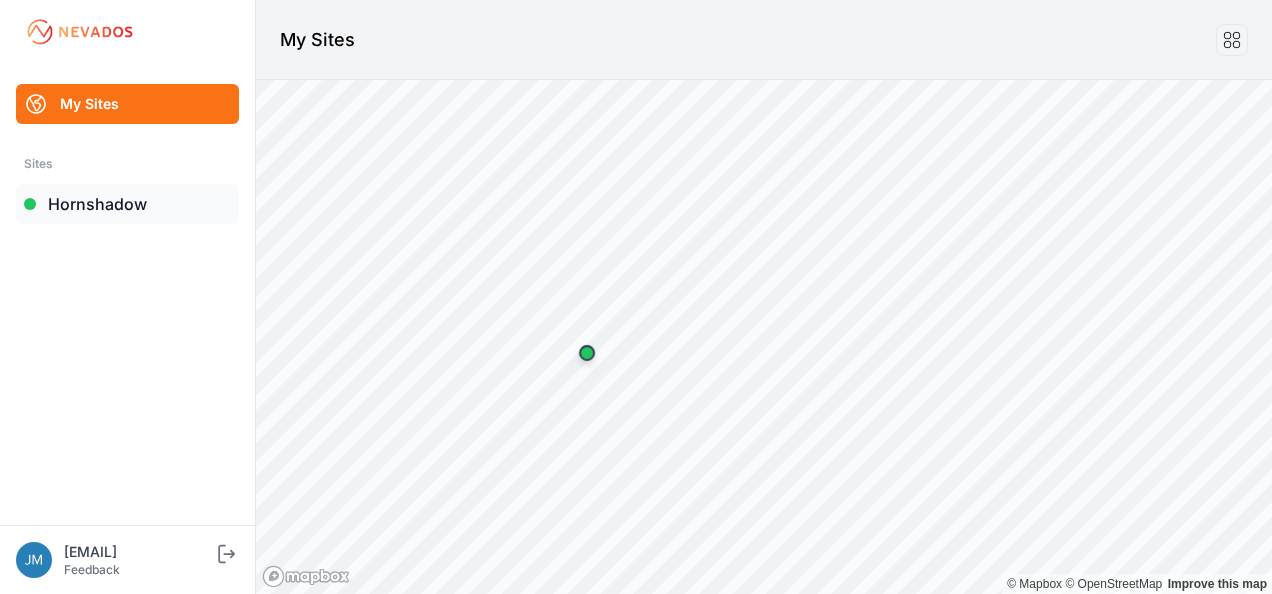 click on "Hornshadow" at bounding box center [127, 204] 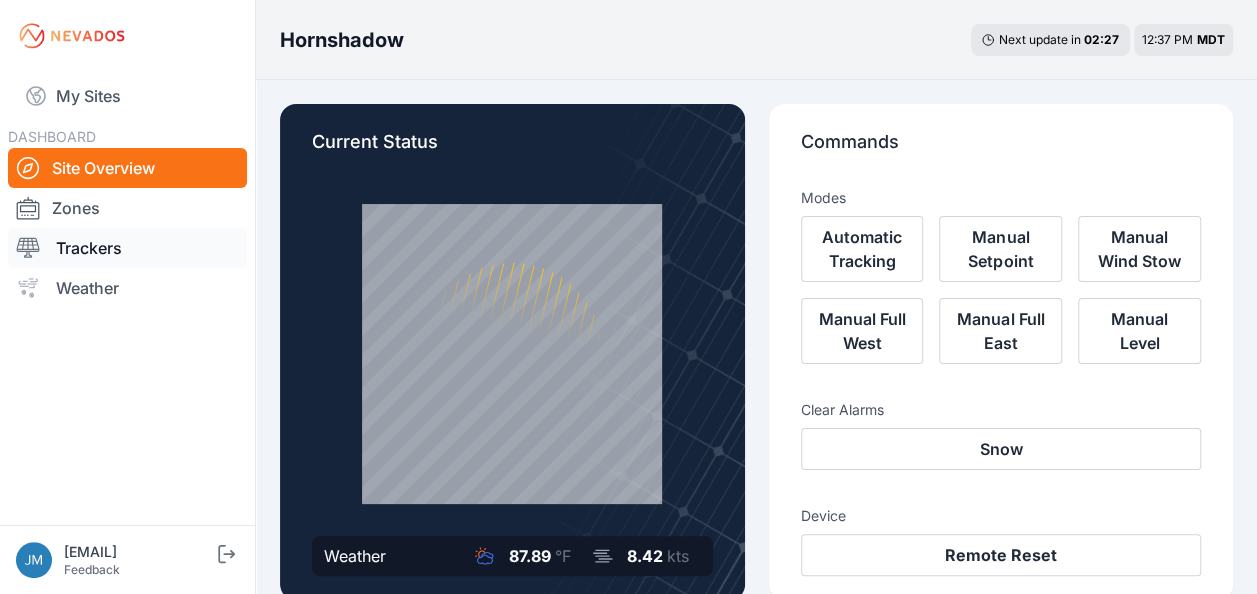 click on "Trackers" at bounding box center (127, 248) 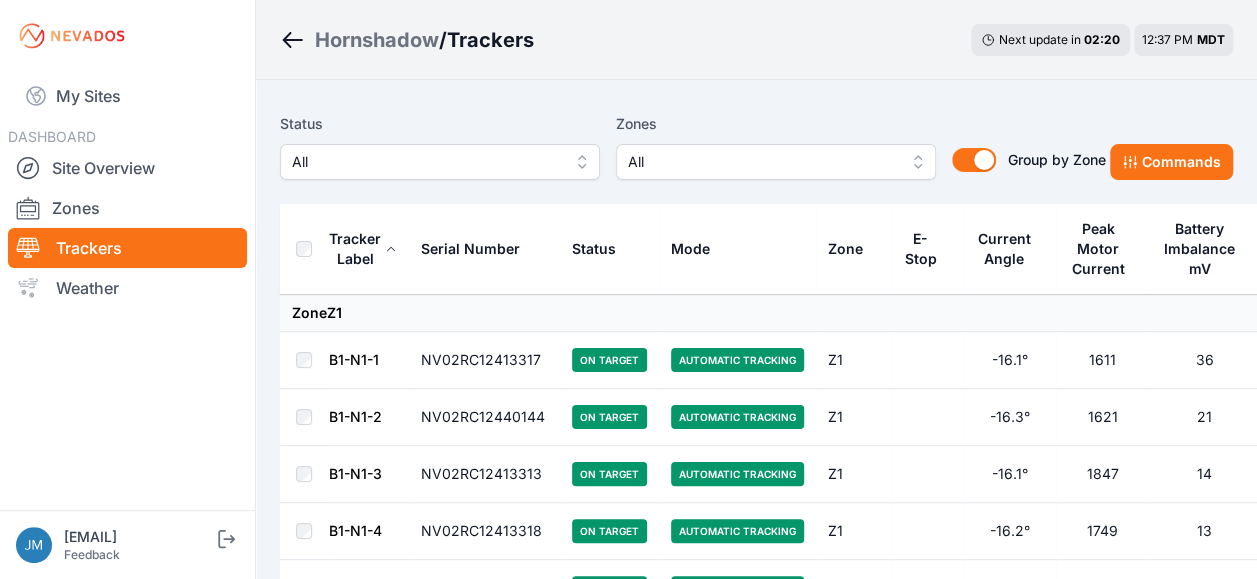 click on "All" at bounding box center (440, 162) 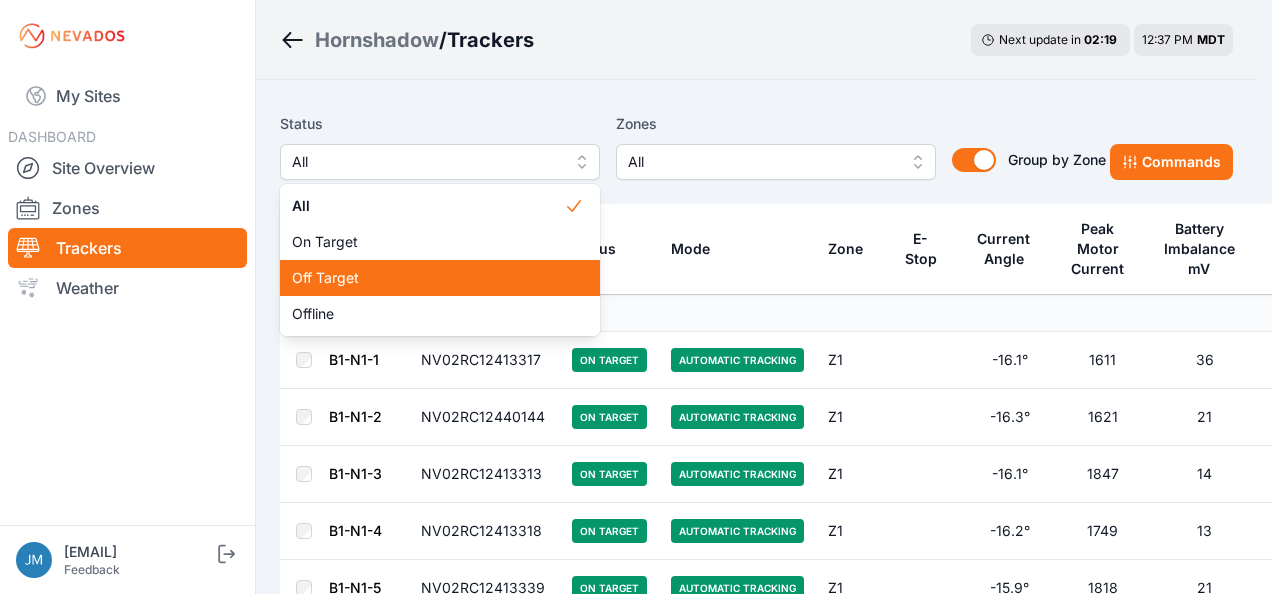 click on "Off Target" at bounding box center [428, 278] 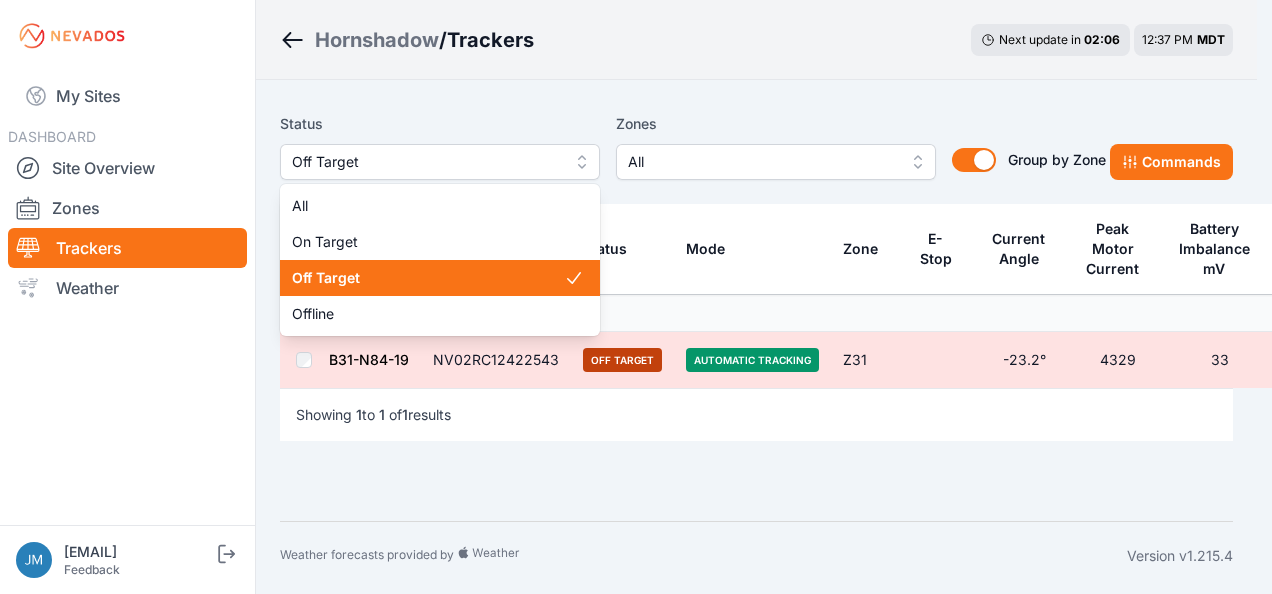 click on "Off Target" at bounding box center (440, 162) 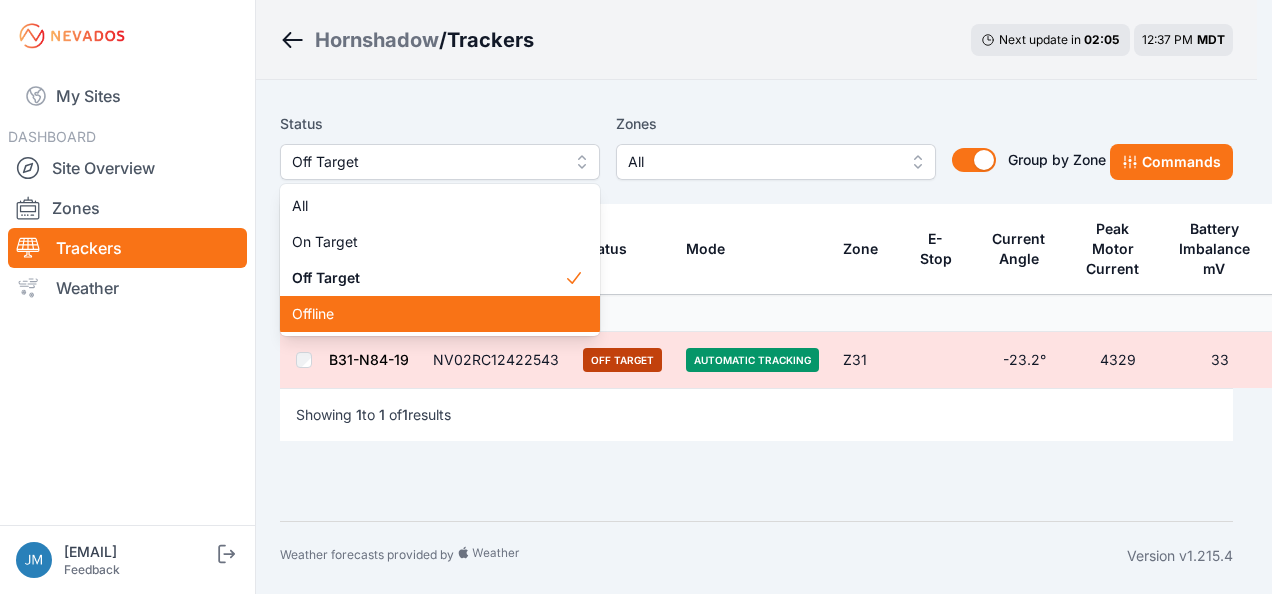 click on "Offline" at bounding box center (428, 314) 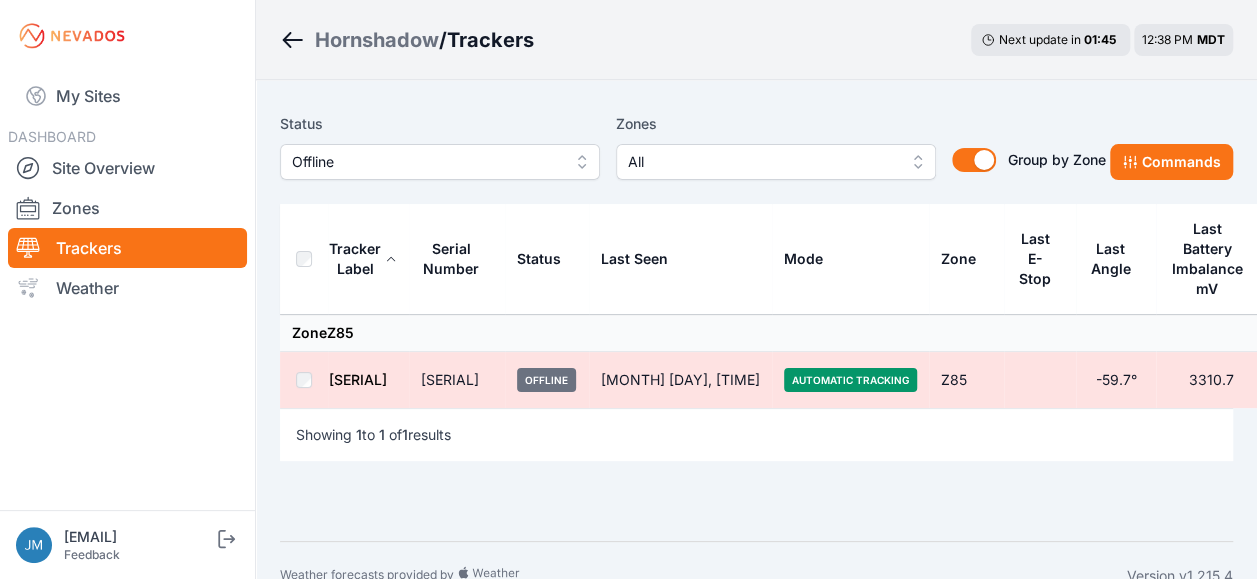 drag, startPoint x: 509, startPoint y: 410, endPoint x: 451, endPoint y: 99, distance: 316.36212 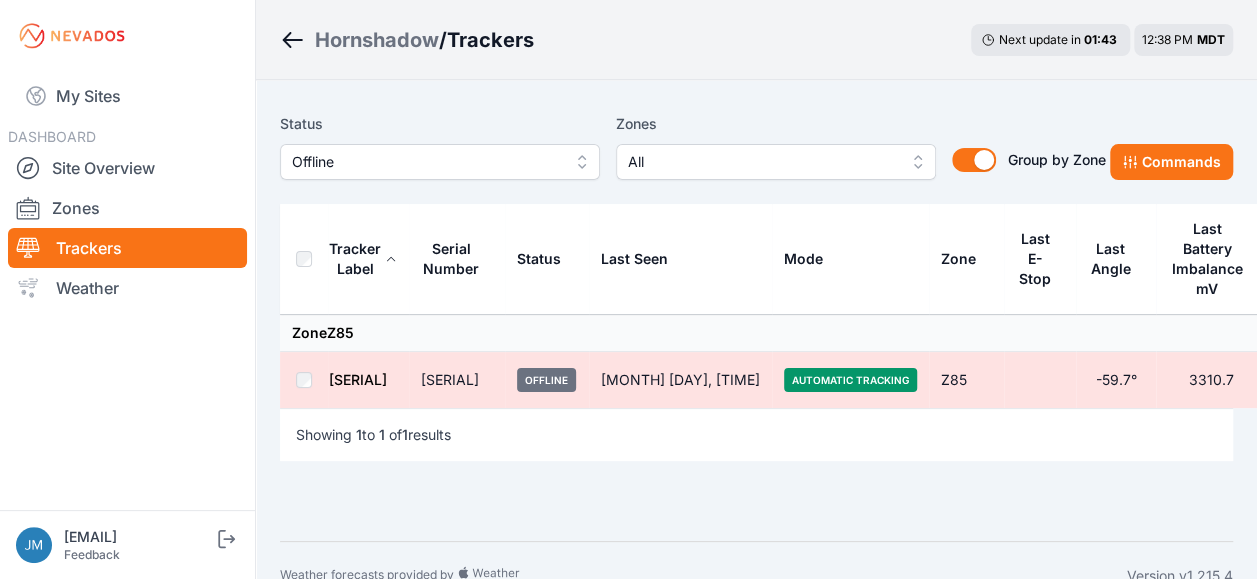 click on "Offline" at bounding box center [440, 162] 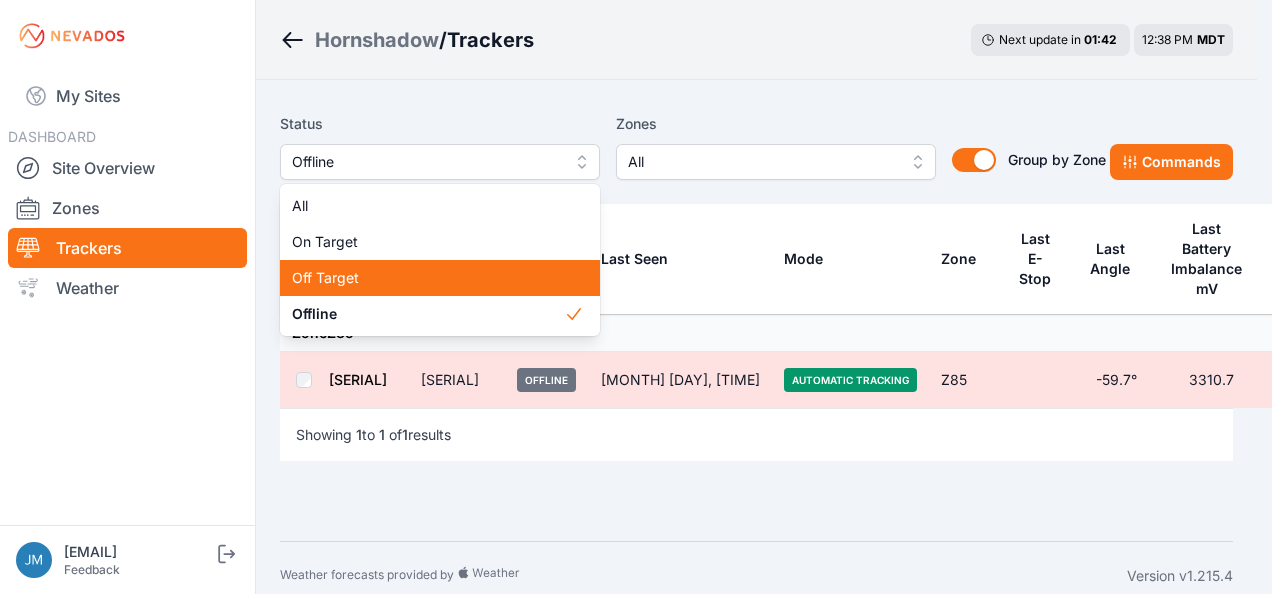 click on "Off Target" at bounding box center [428, 278] 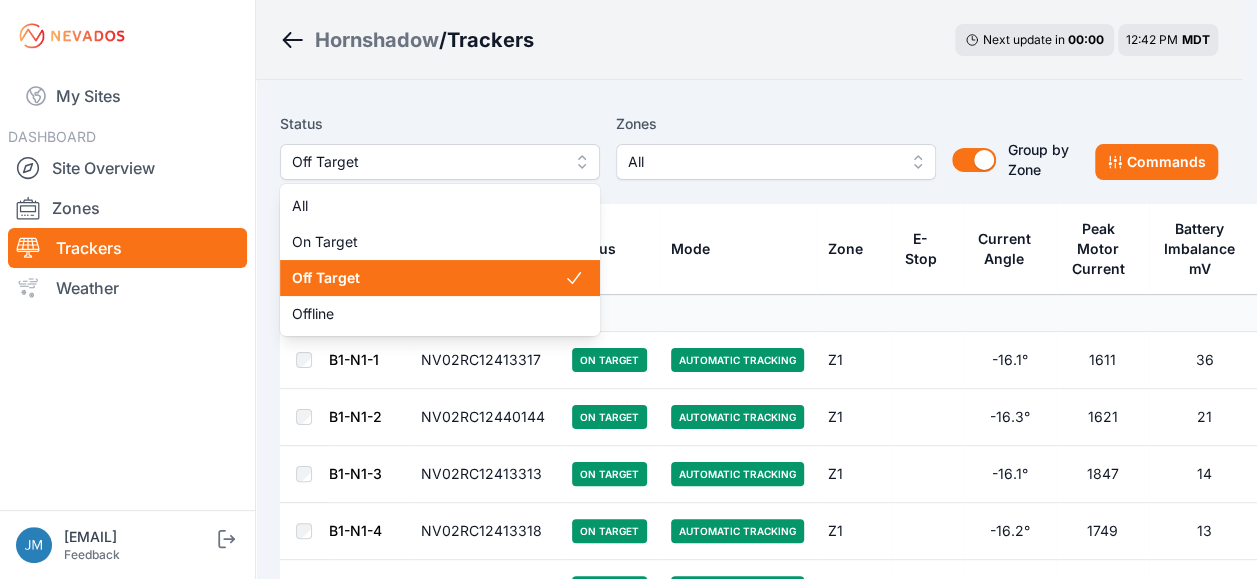 click on "Off Target" at bounding box center (440, 162) 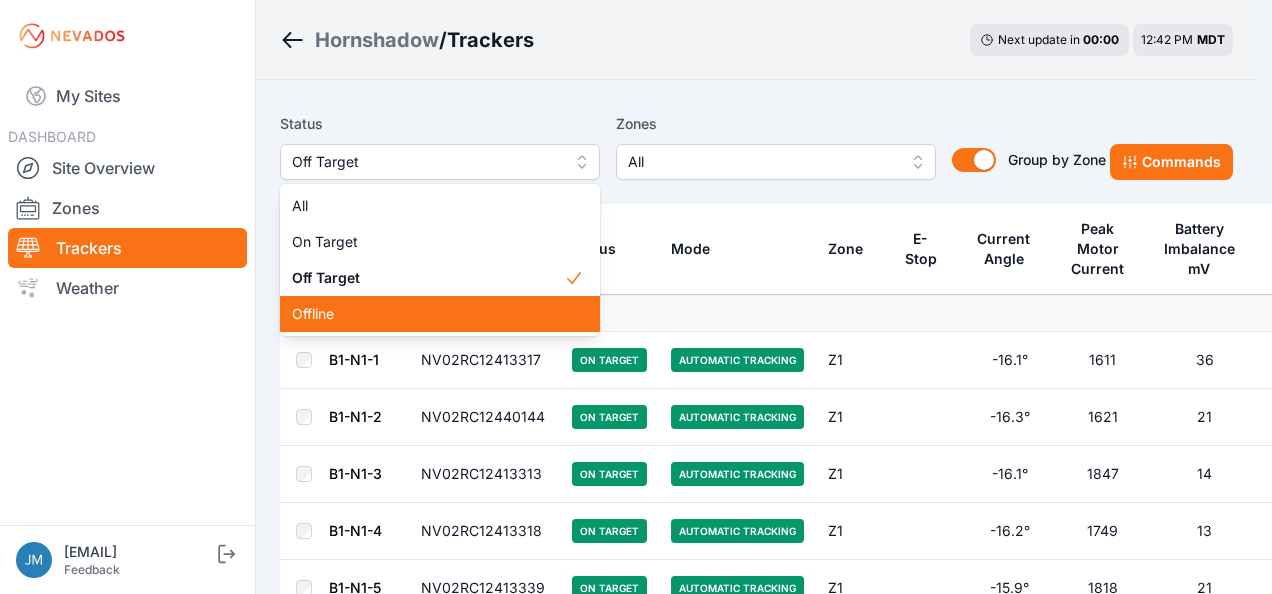 click on "Offline" at bounding box center [428, 314] 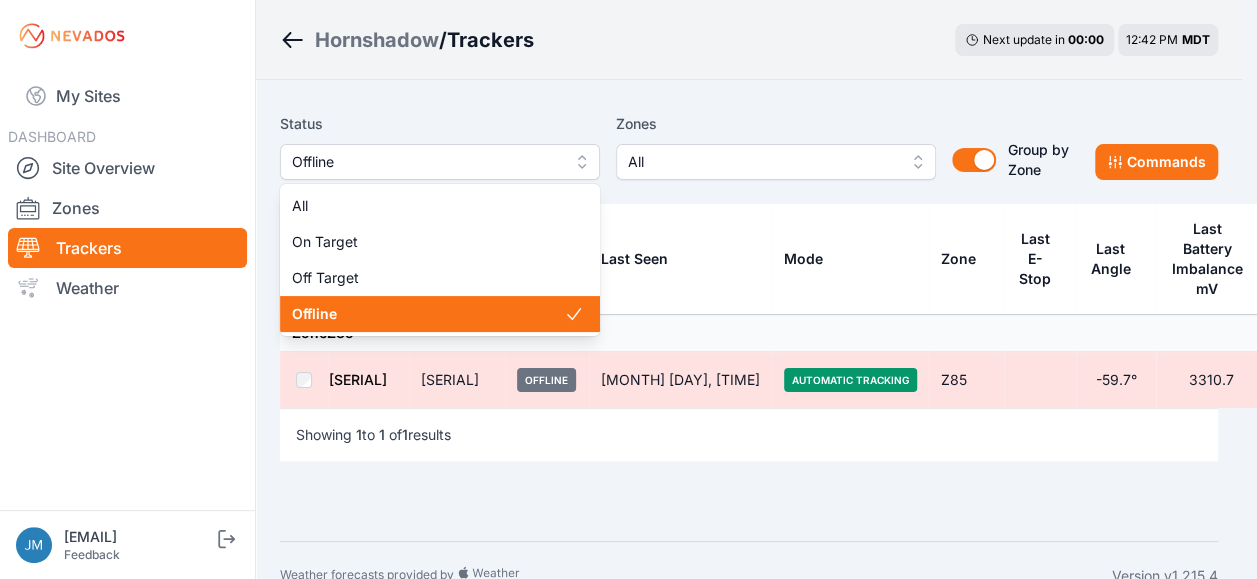 click on "Offline" at bounding box center (440, 162) 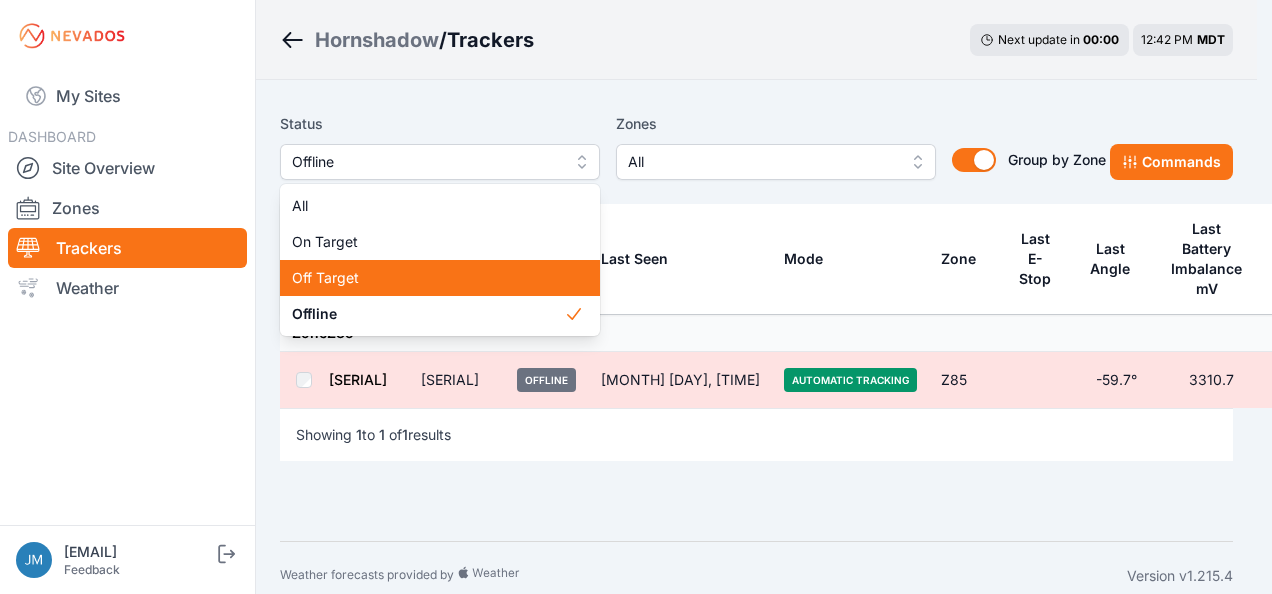 click on "Off Target" at bounding box center (428, 278) 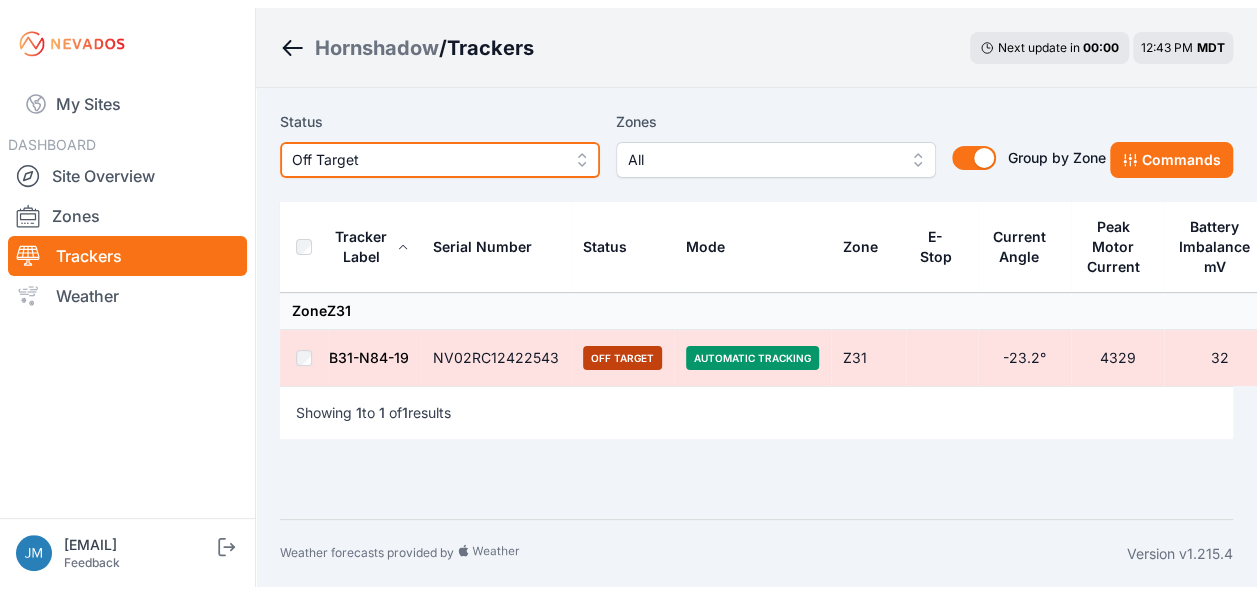 scroll, scrollTop: 0, scrollLeft: 0, axis: both 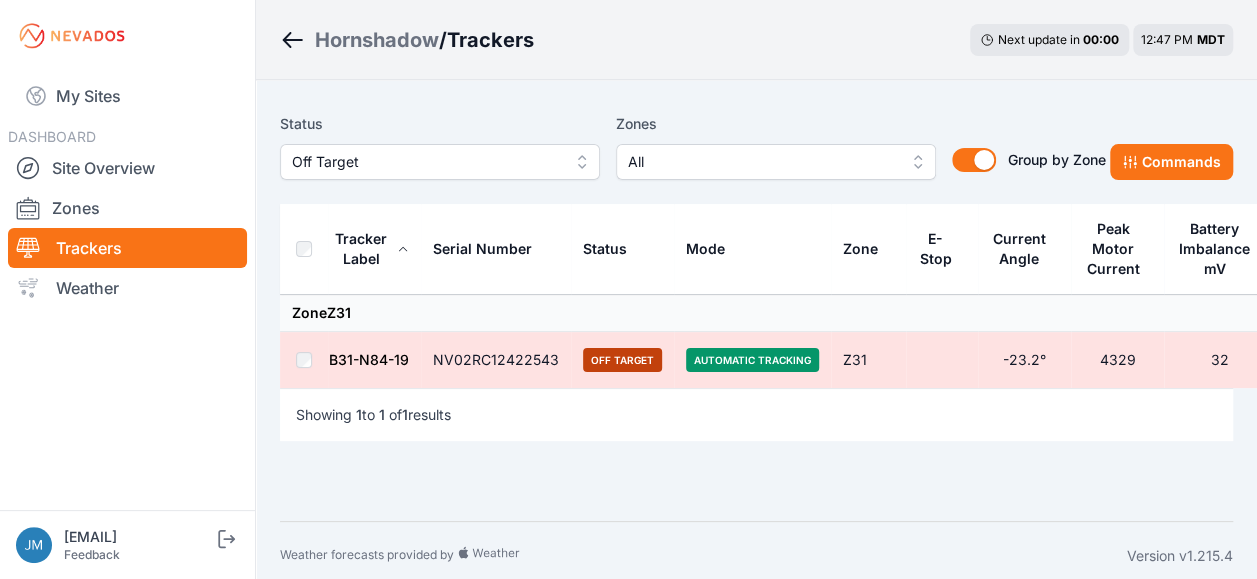 click on "B31-N84-19" at bounding box center (369, 359) 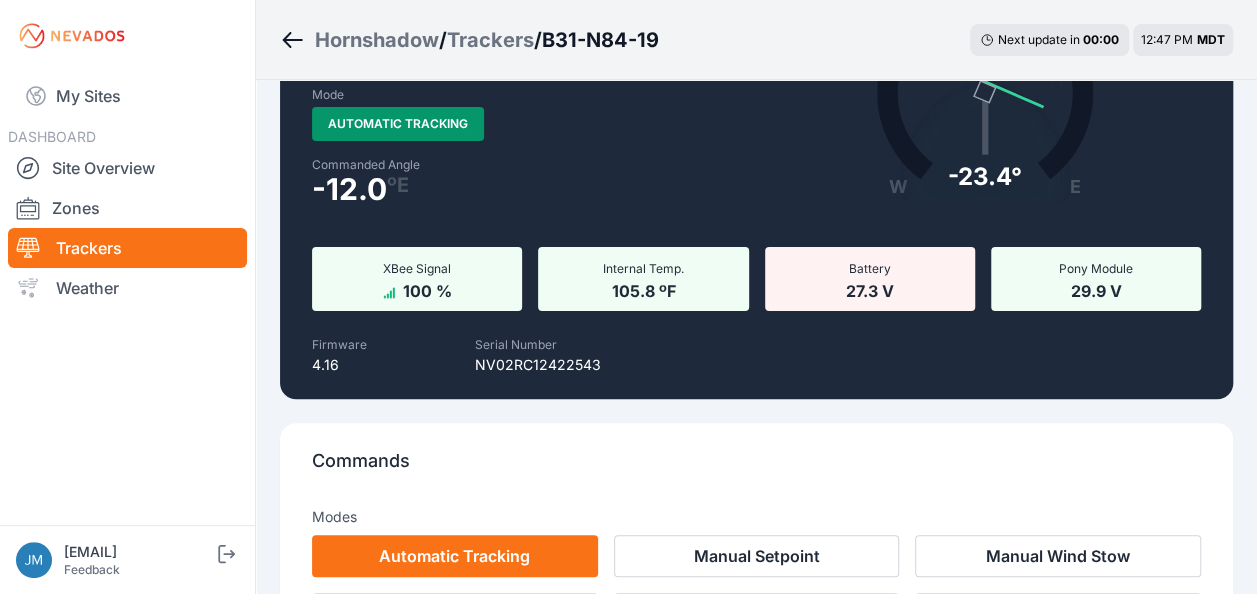 scroll, scrollTop: 0, scrollLeft: 0, axis: both 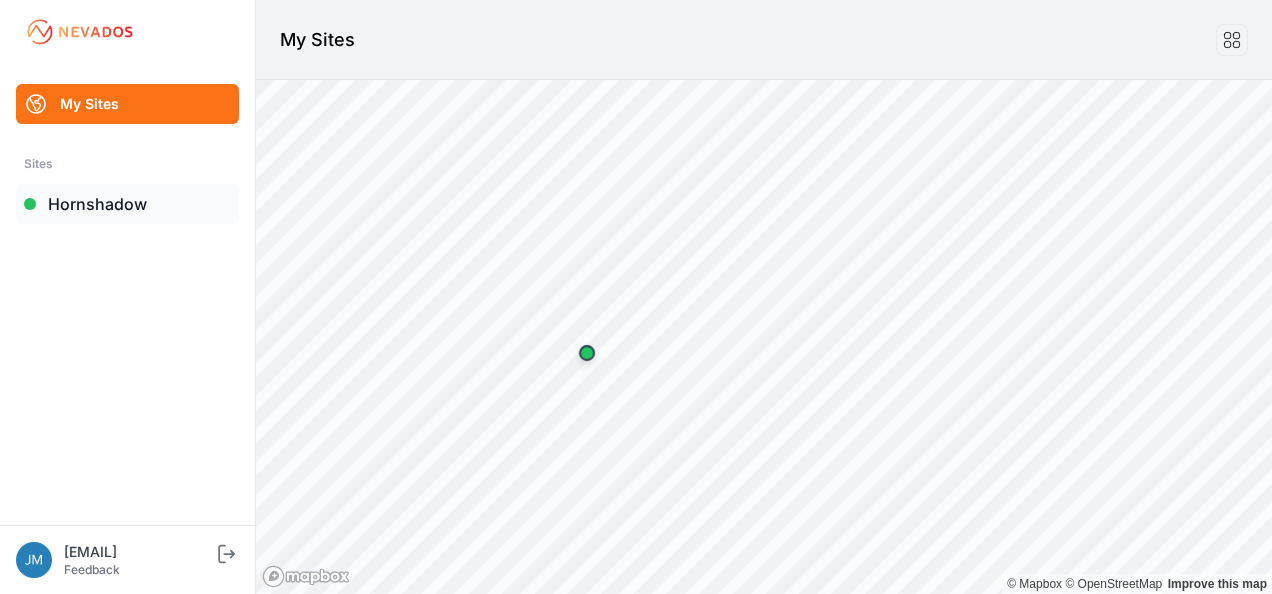 click on "Hornshadow" at bounding box center [127, 204] 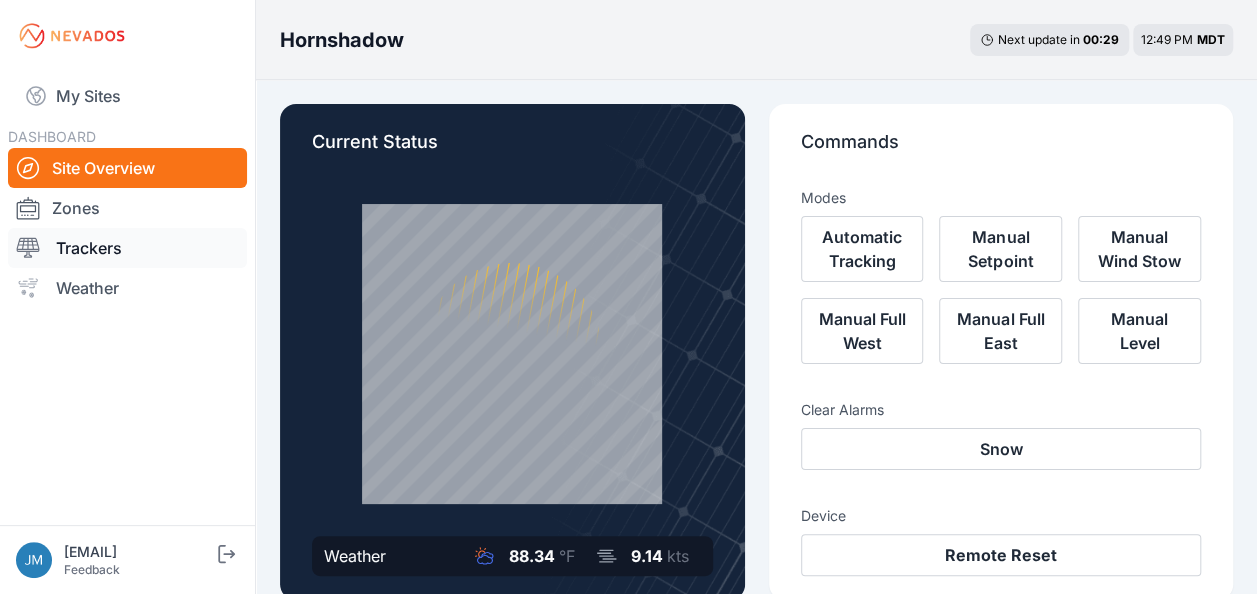 click on "Trackers" at bounding box center (127, 248) 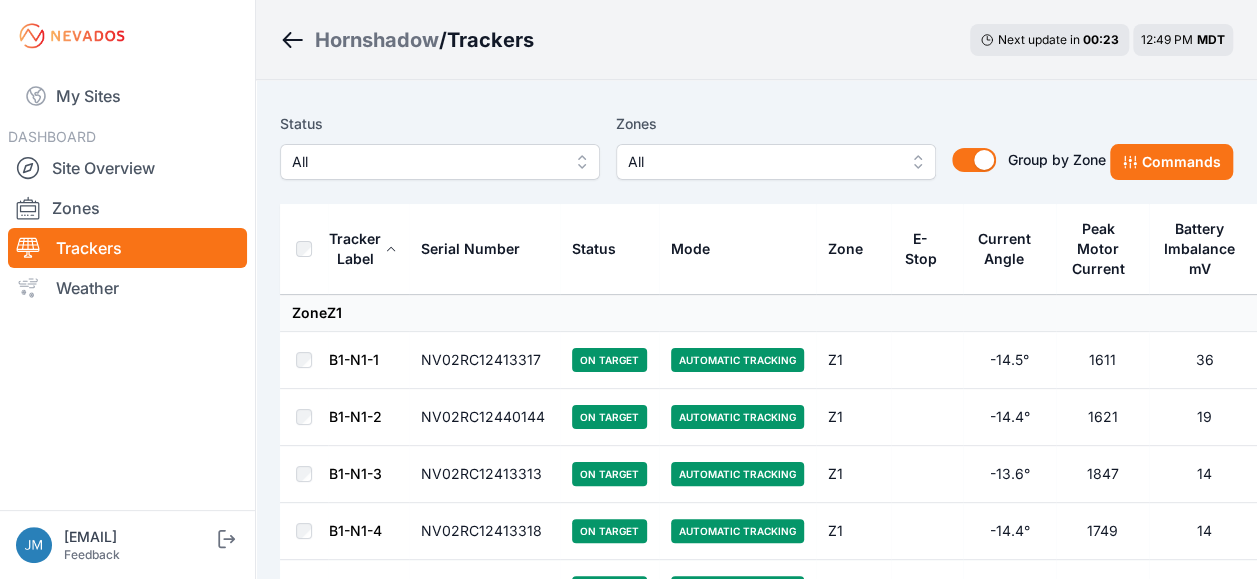 click on "All" at bounding box center (440, 162) 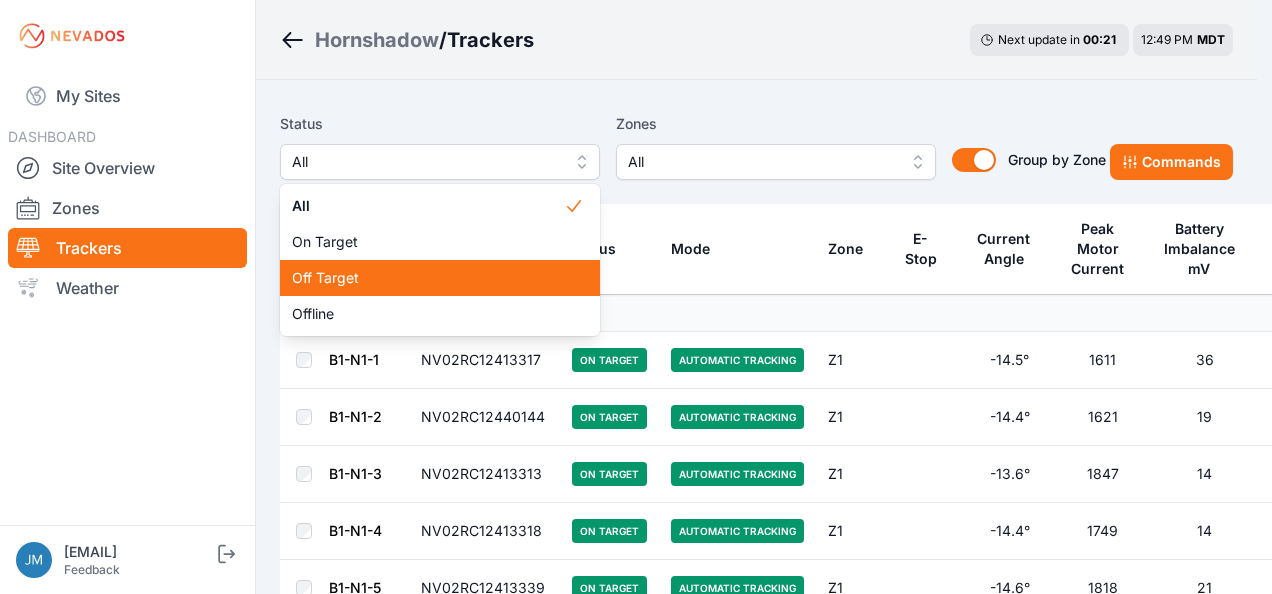 click on "Off Target" at bounding box center (428, 278) 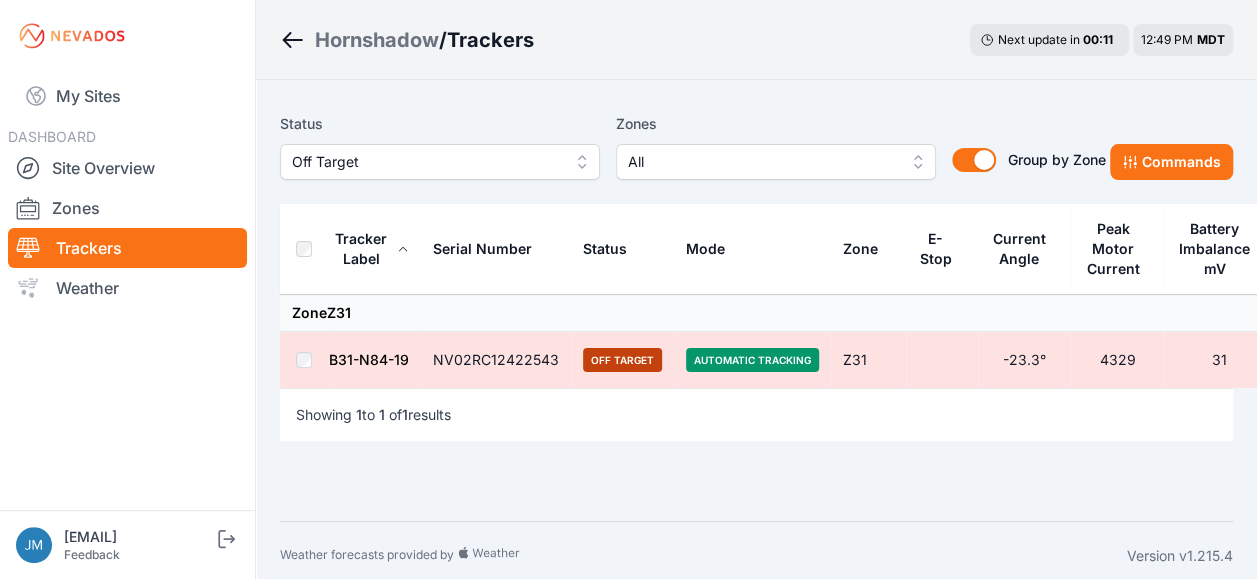 click on "B31-N84-19" at bounding box center [369, 359] 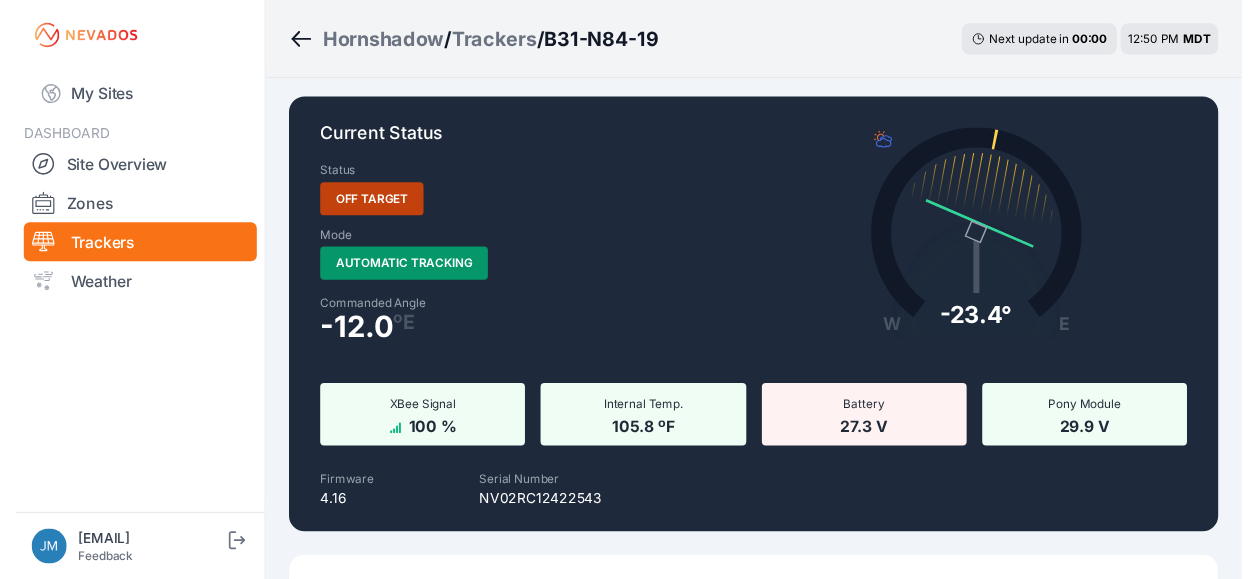 scroll, scrollTop: 0, scrollLeft: 0, axis: both 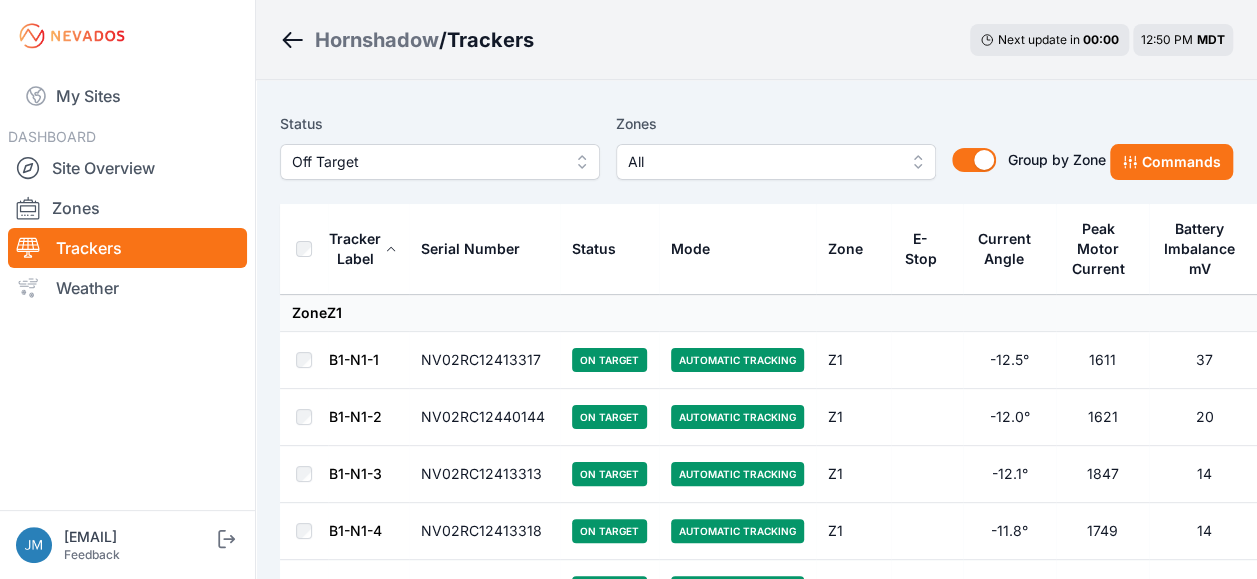 click on "Off Target" at bounding box center (440, 162) 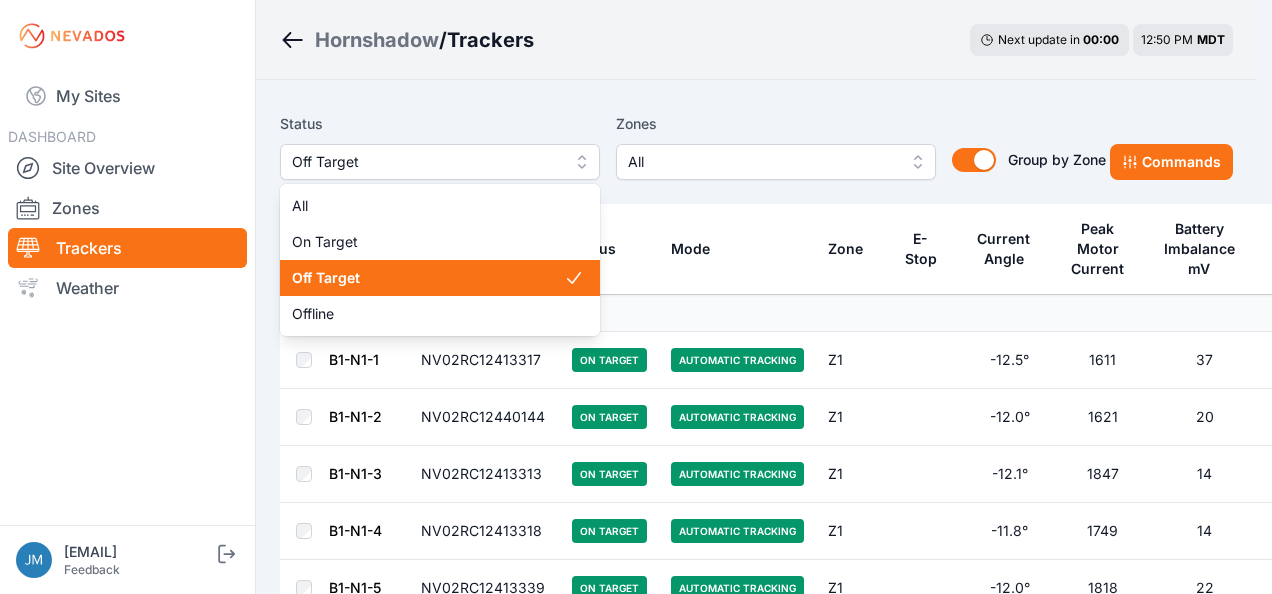 click on "Off Target" at bounding box center [428, 278] 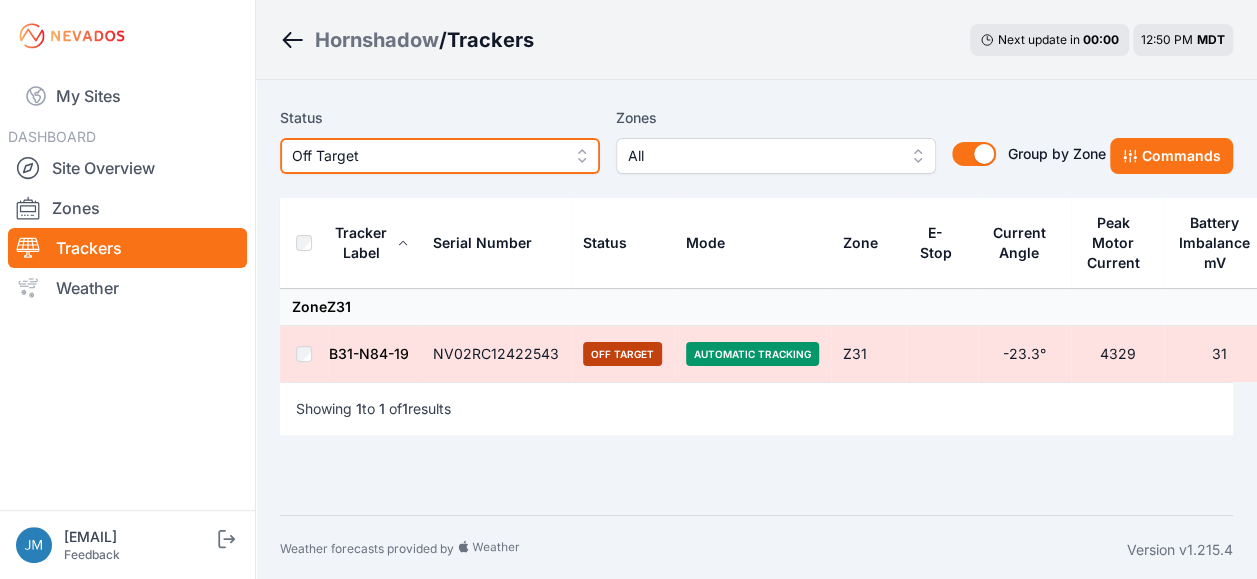 scroll, scrollTop: 10, scrollLeft: 0, axis: vertical 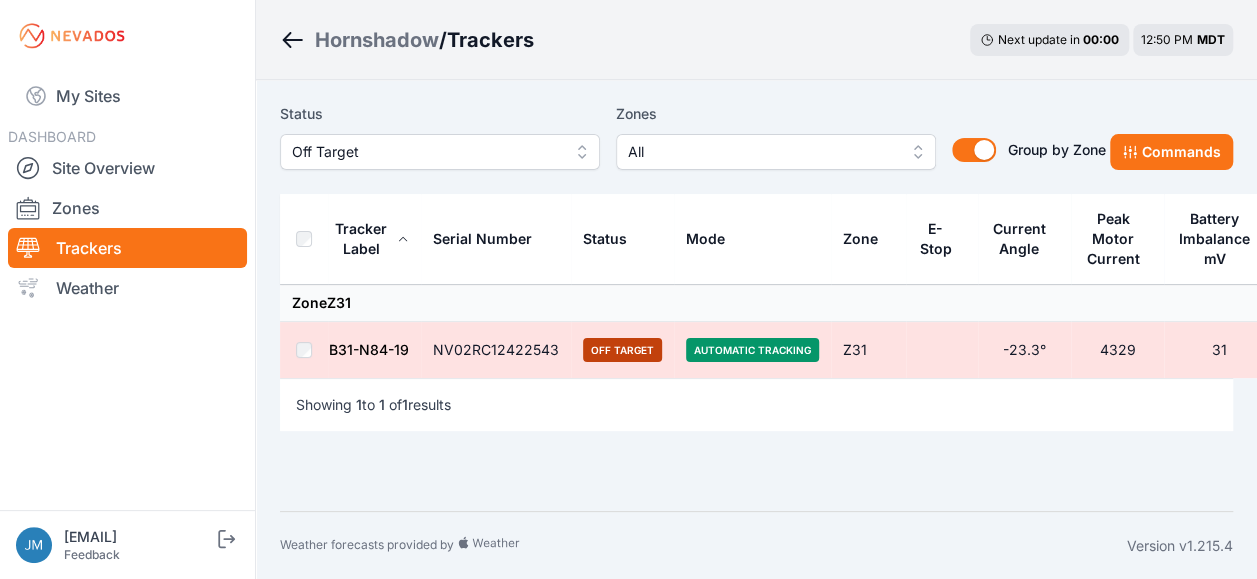 click on "B31-N84-19" at bounding box center [369, 349] 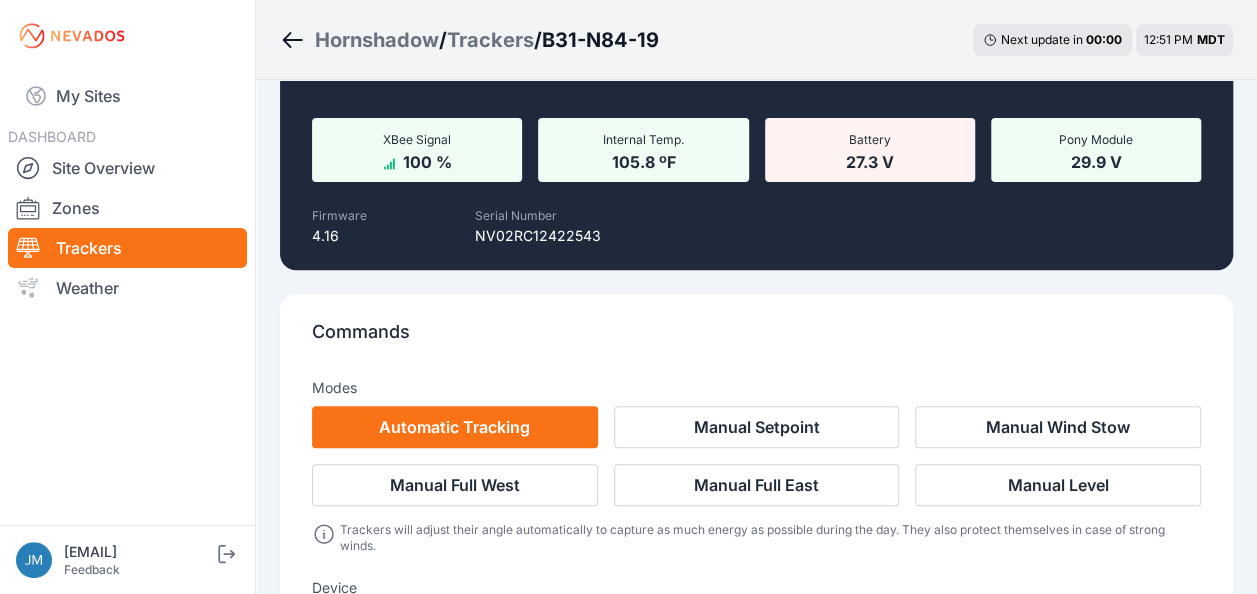 scroll, scrollTop: 0, scrollLeft: 0, axis: both 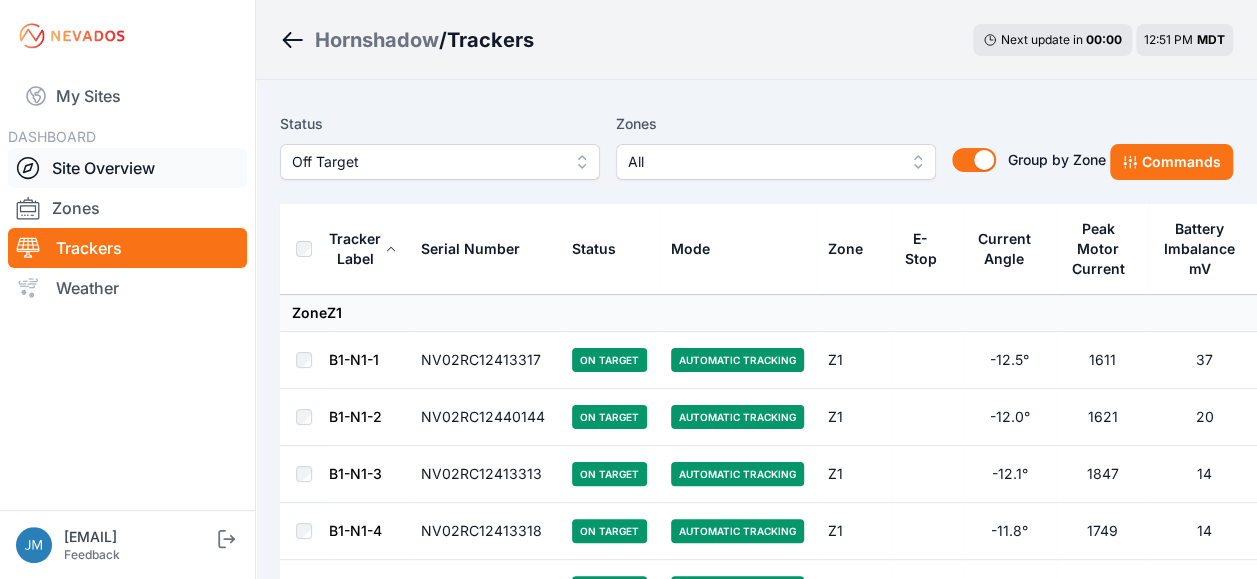click on "Site Overview" at bounding box center [127, 168] 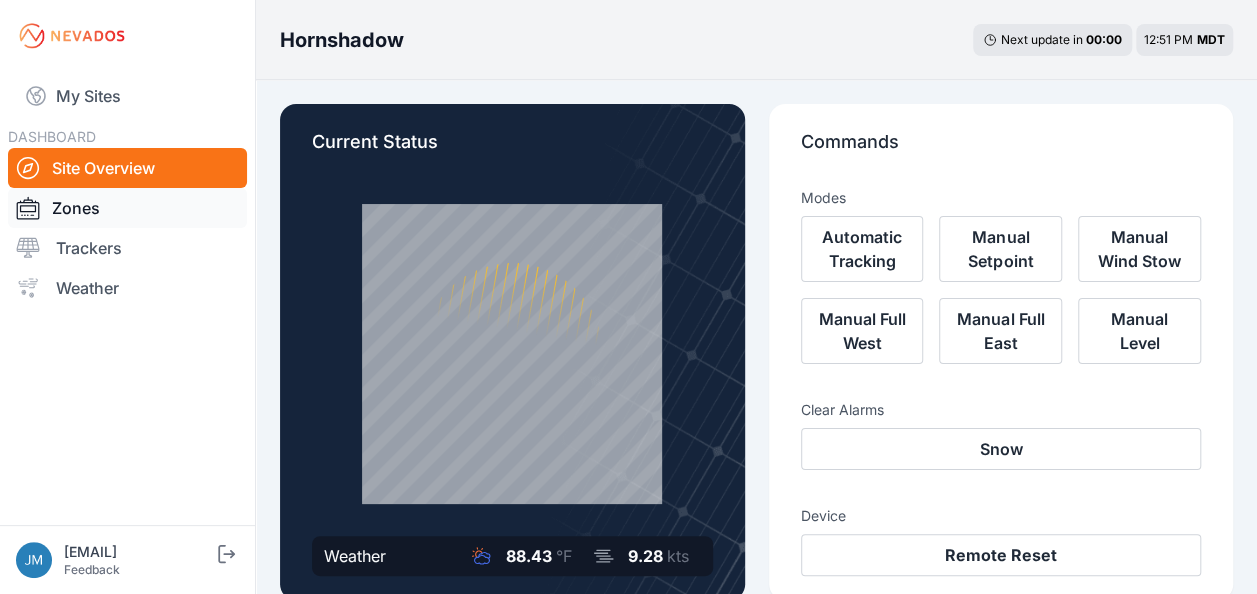 drag, startPoint x: 100, startPoint y: 233, endPoint x: 180, endPoint y: 206, distance: 84.4334 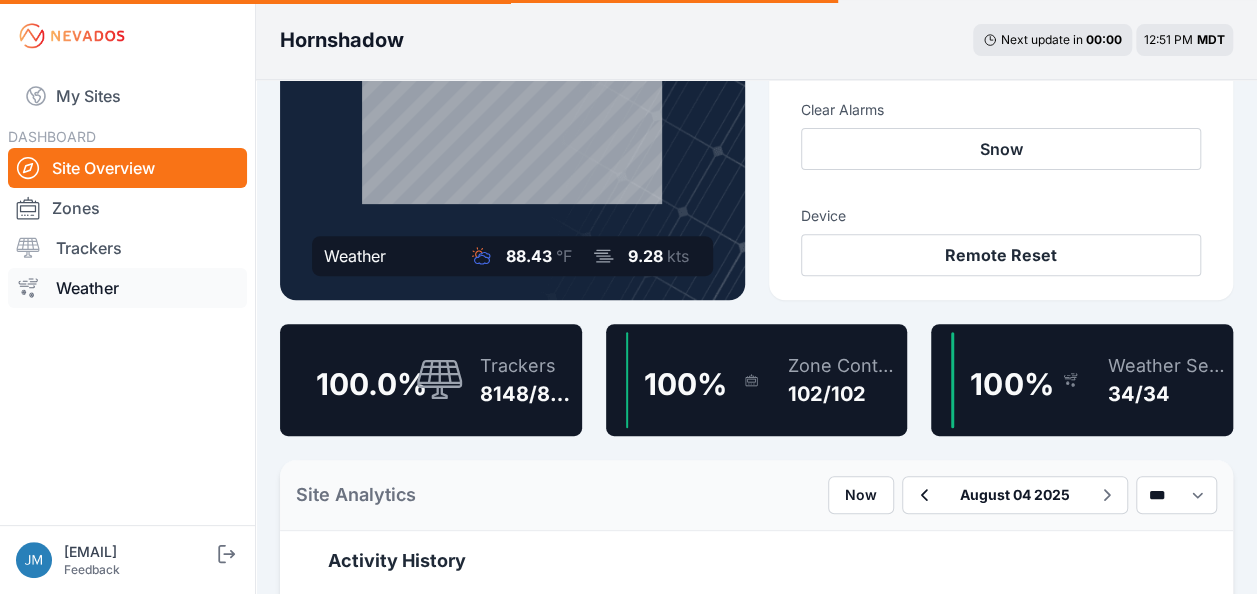 scroll, scrollTop: 0, scrollLeft: 0, axis: both 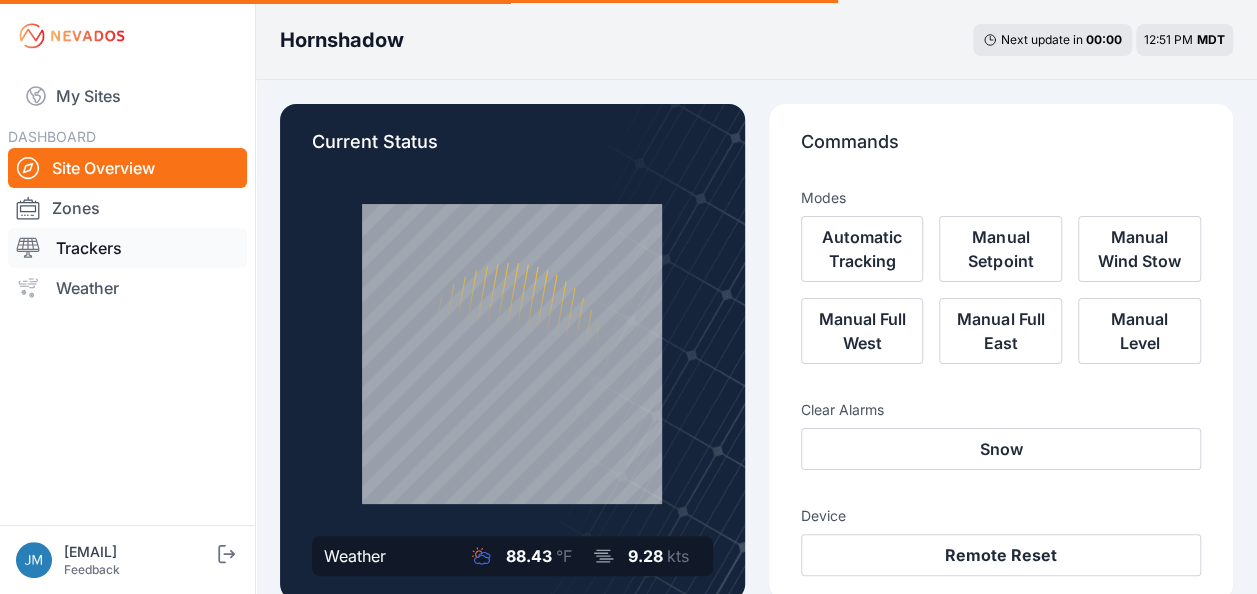 click on "Trackers" at bounding box center (127, 248) 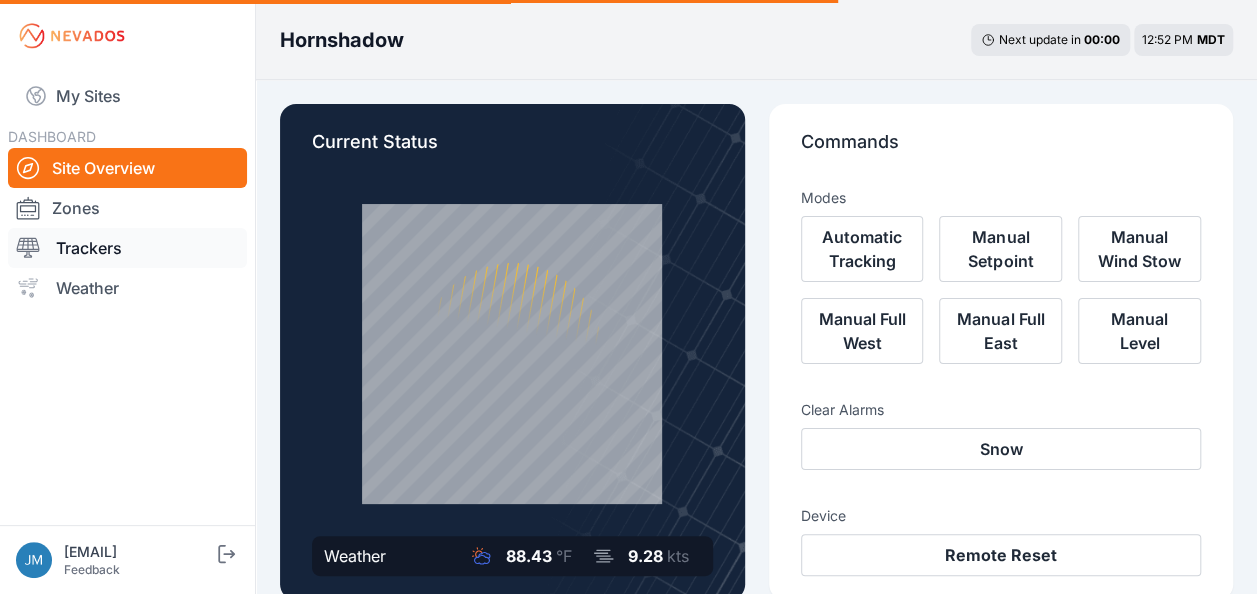 click on "Trackers" at bounding box center (127, 248) 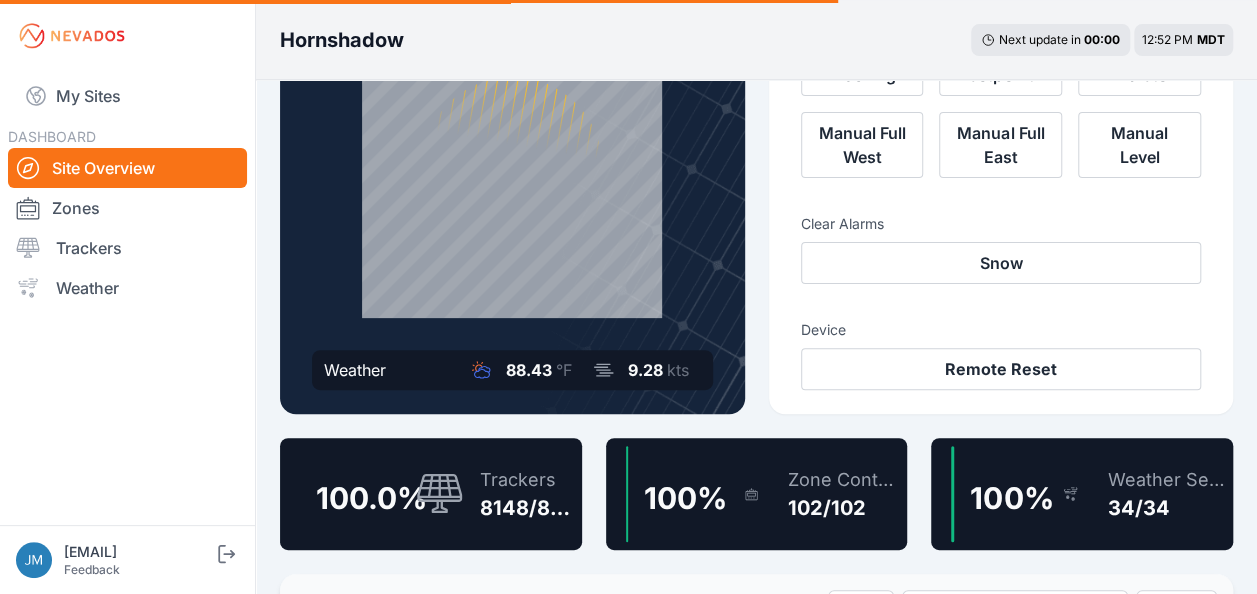 scroll, scrollTop: 200, scrollLeft: 0, axis: vertical 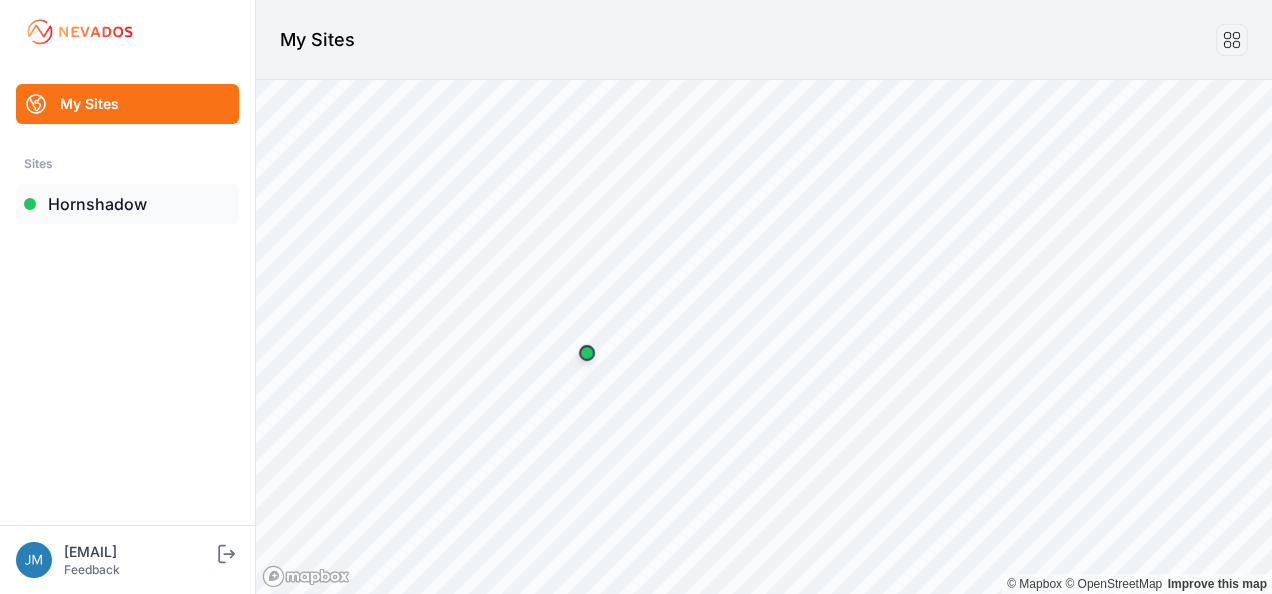 click on "Hornshadow" at bounding box center [127, 204] 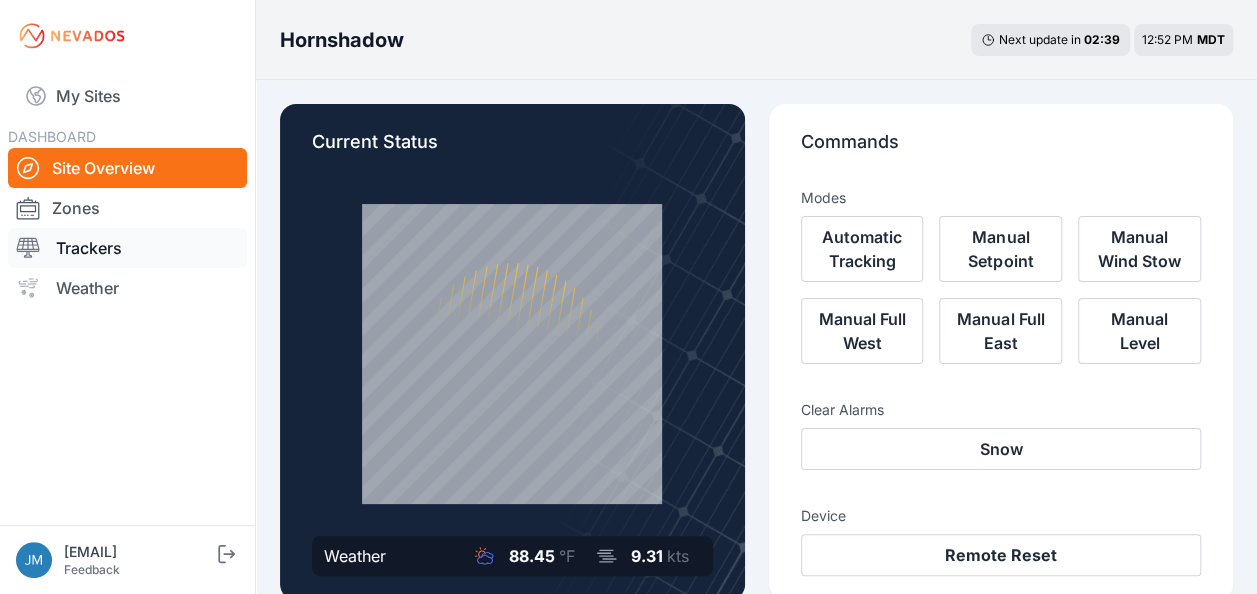 click on "Trackers" at bounding box center (127, 248) 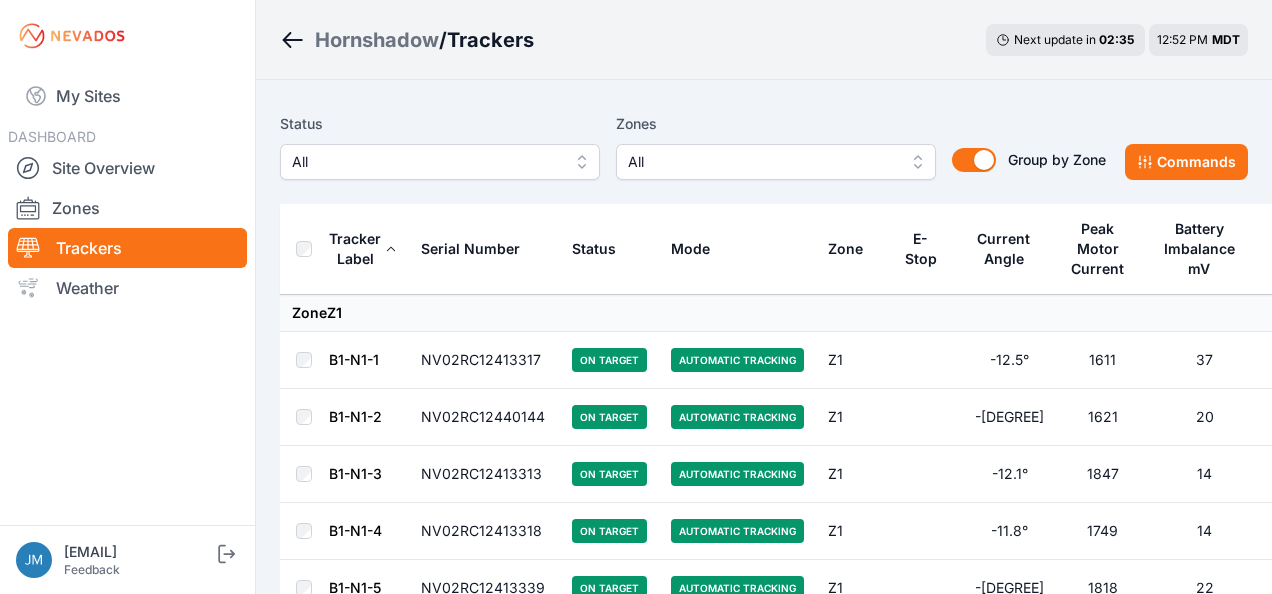 click on "All" at bounding box center [440, 162] 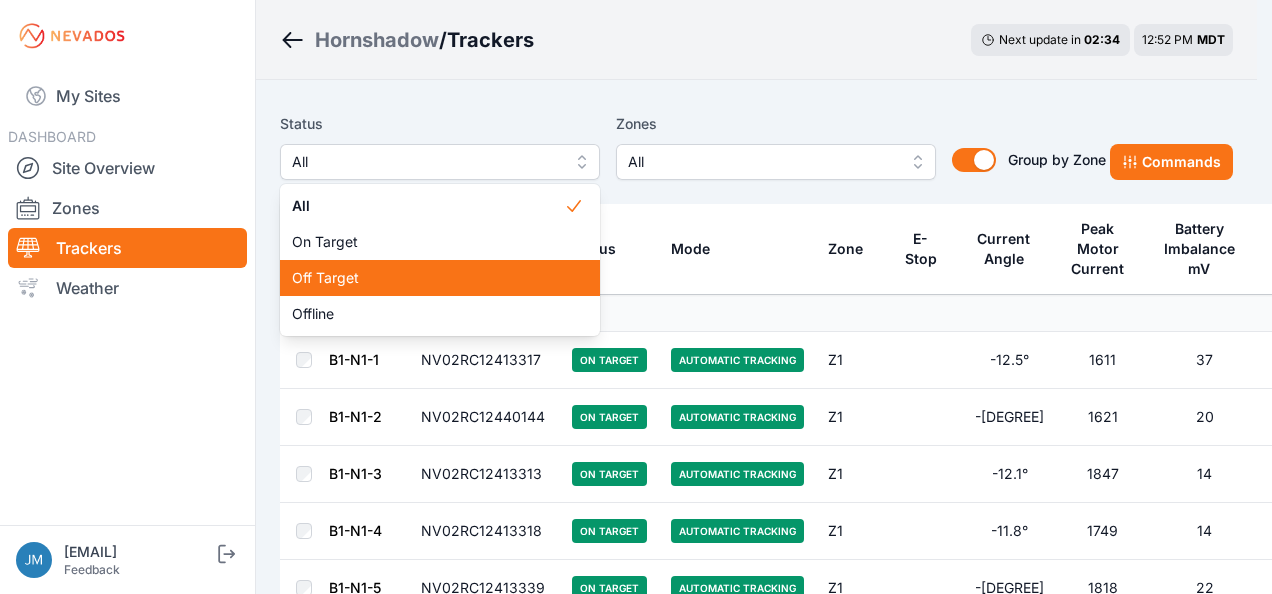 click on "Off Target" at bounding box center [428, 278] 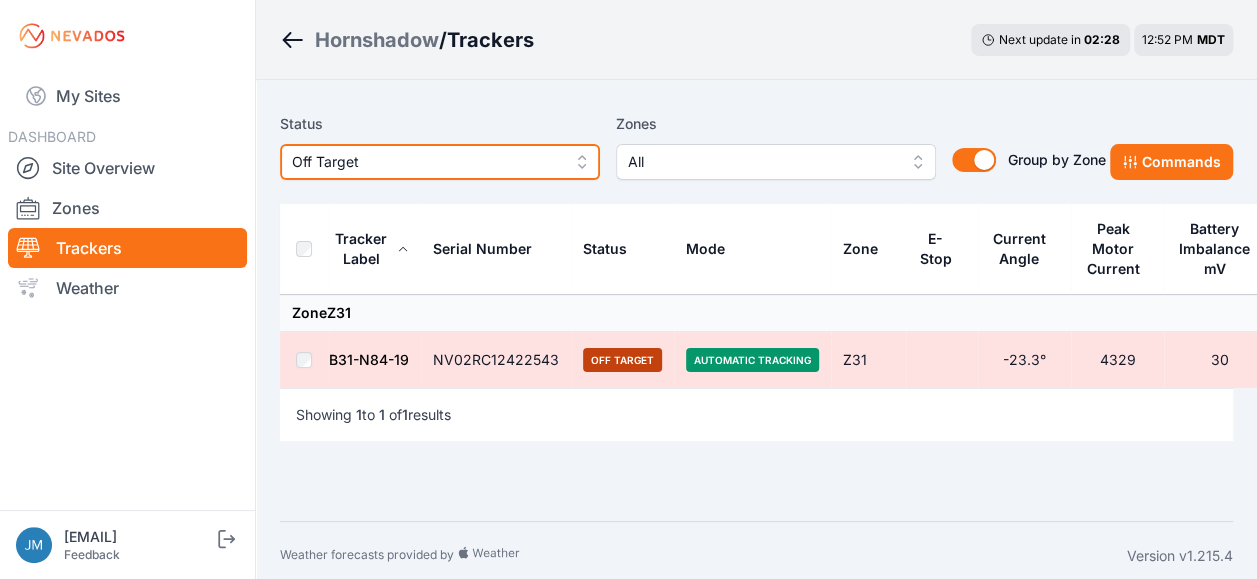 scroll, scrollTop: 10, scrollLeft: 0, axis: vertical 